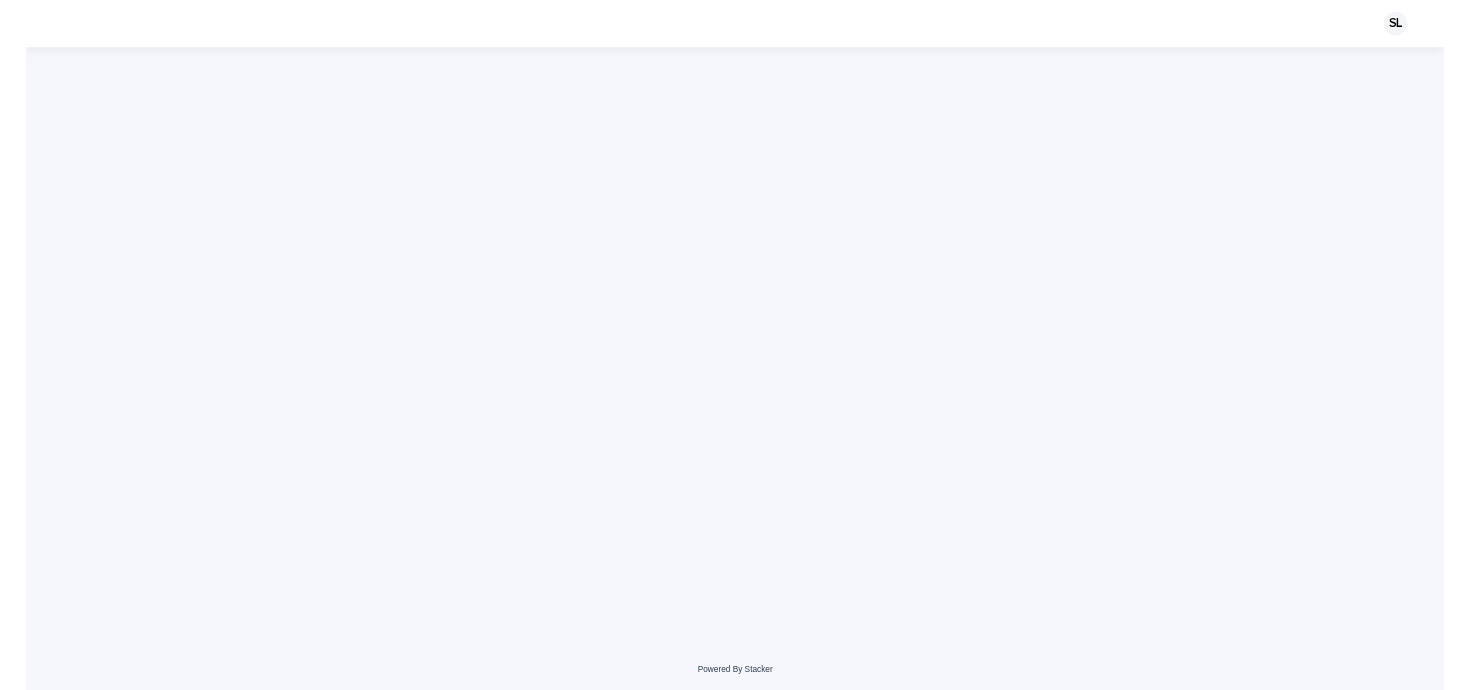 scroll, scrollTop: 0, scrollLeft: 0, axis: both 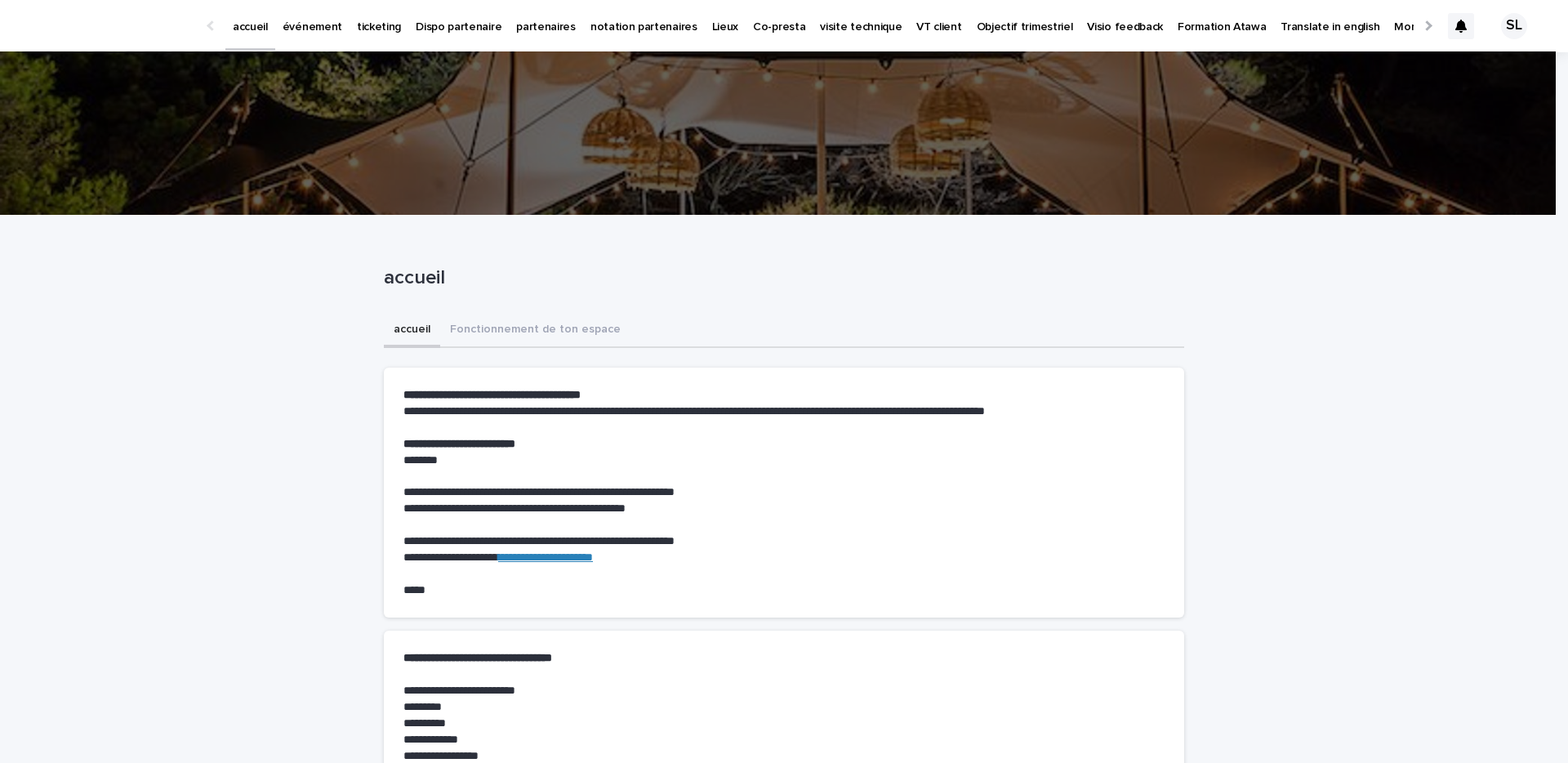 click on "événement" at bounding box center (312, 17) 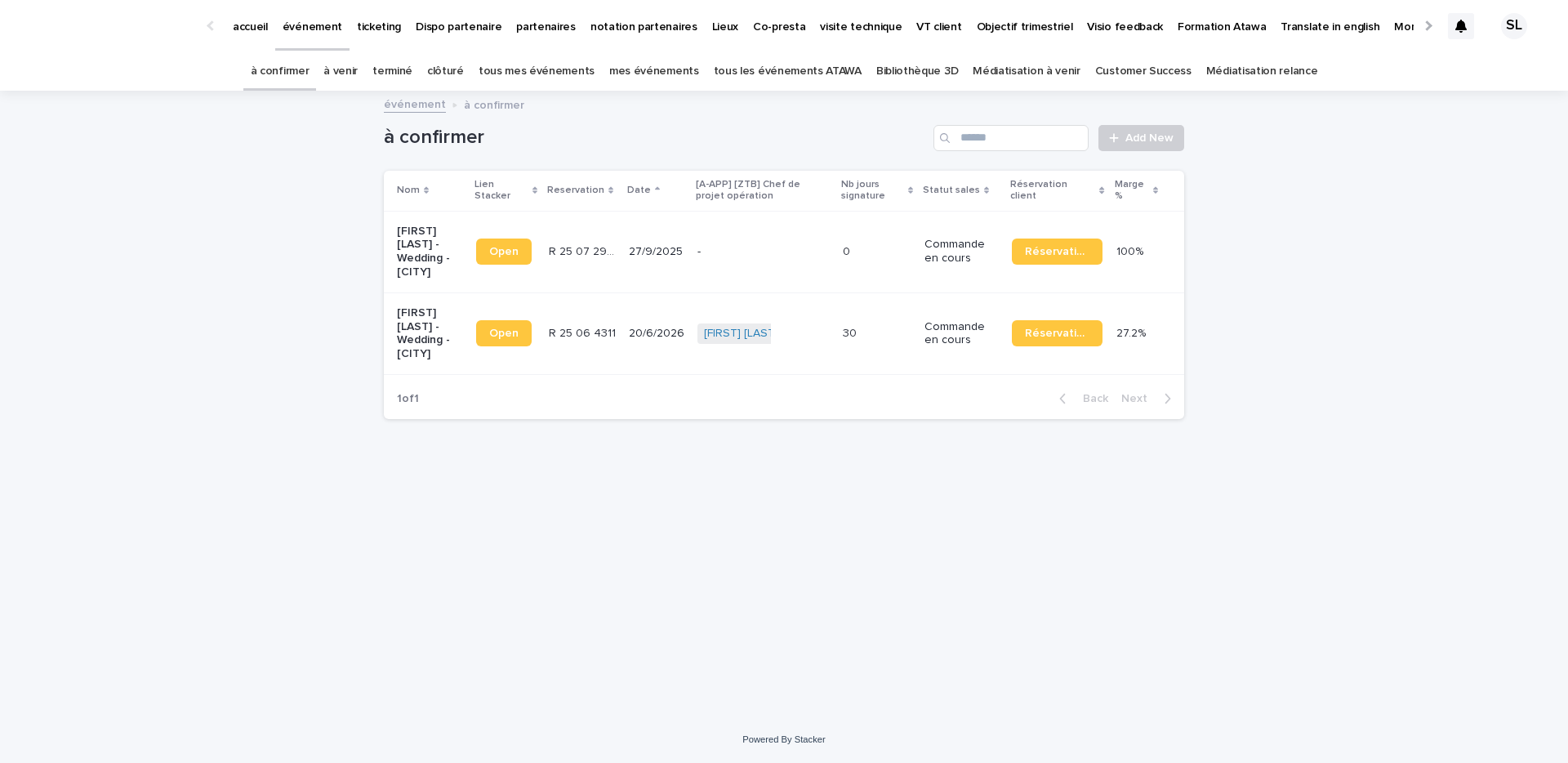 click on "[FIRST] [LAST] - Wedding - [CITY]" at bounding box center (430, 333) 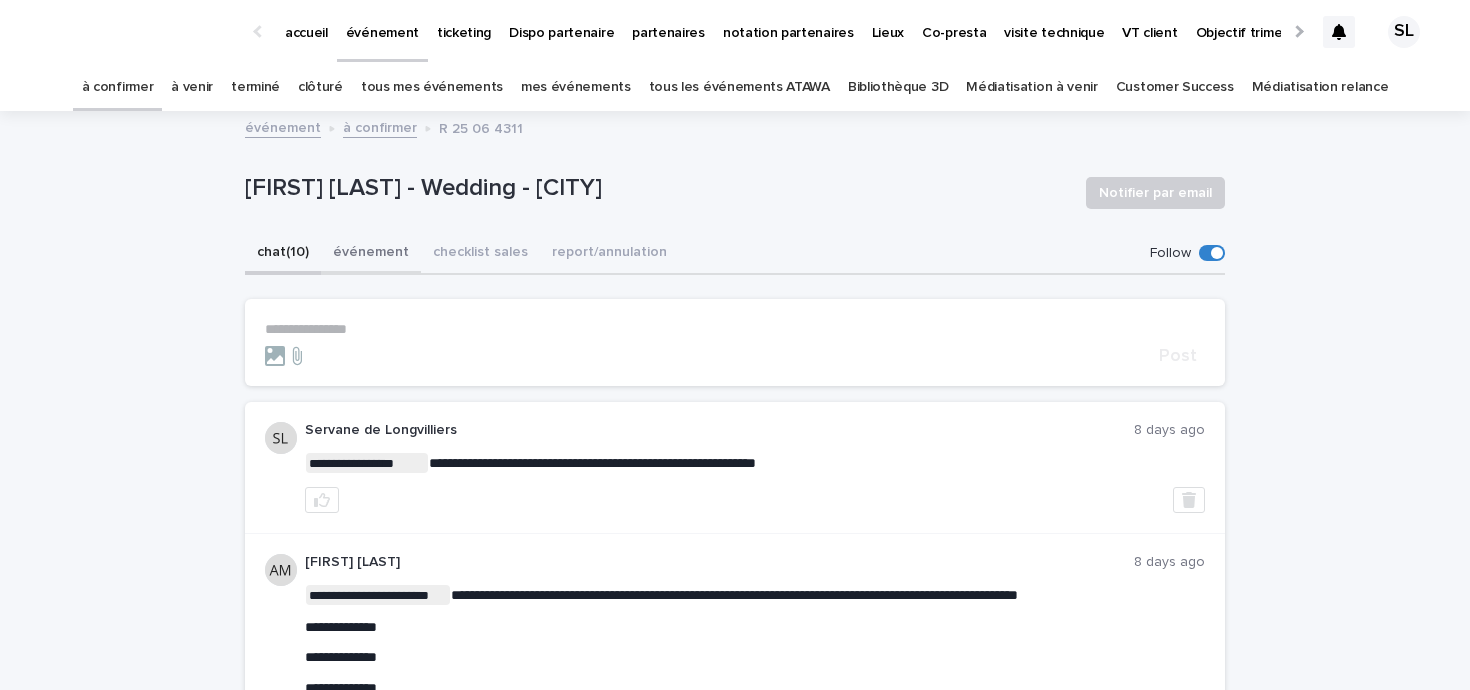 click on "événement" at bounding box center [371, 254] 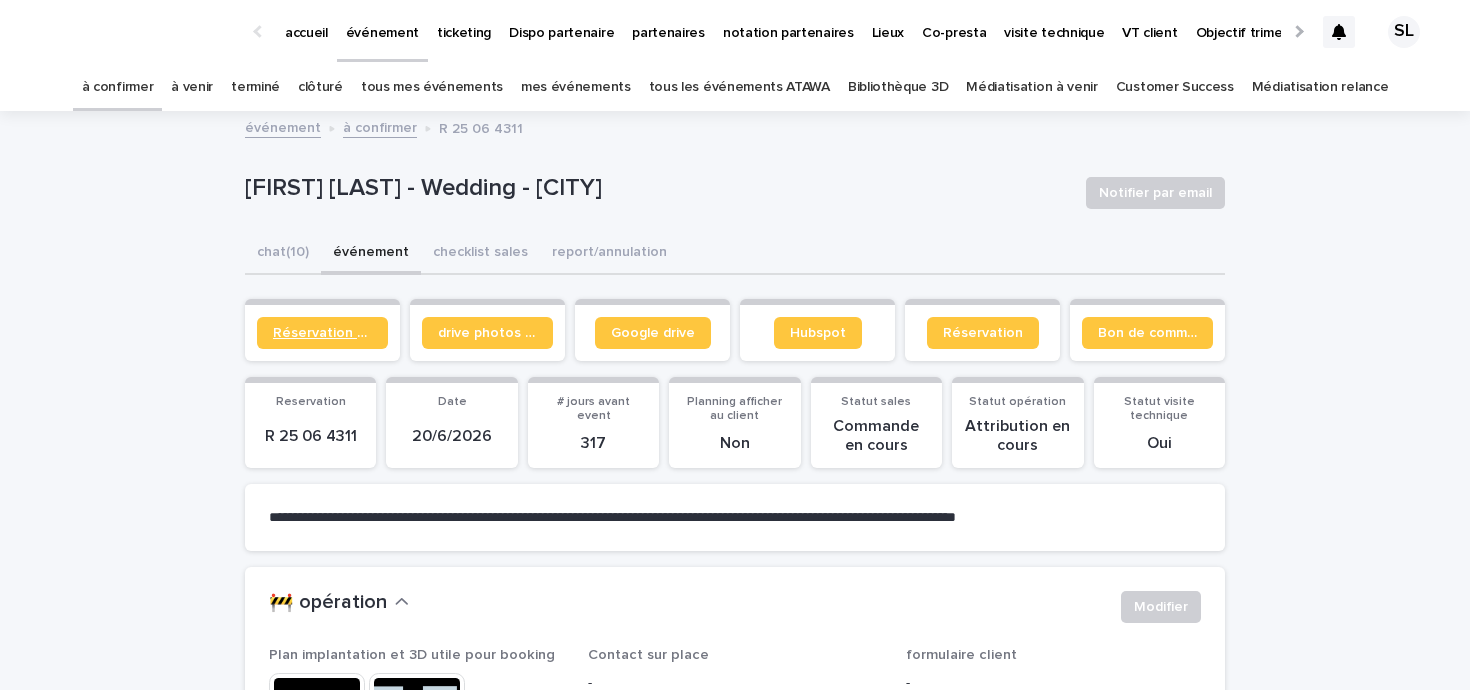 click on "Réservation client" at bounding box center [322, 333] 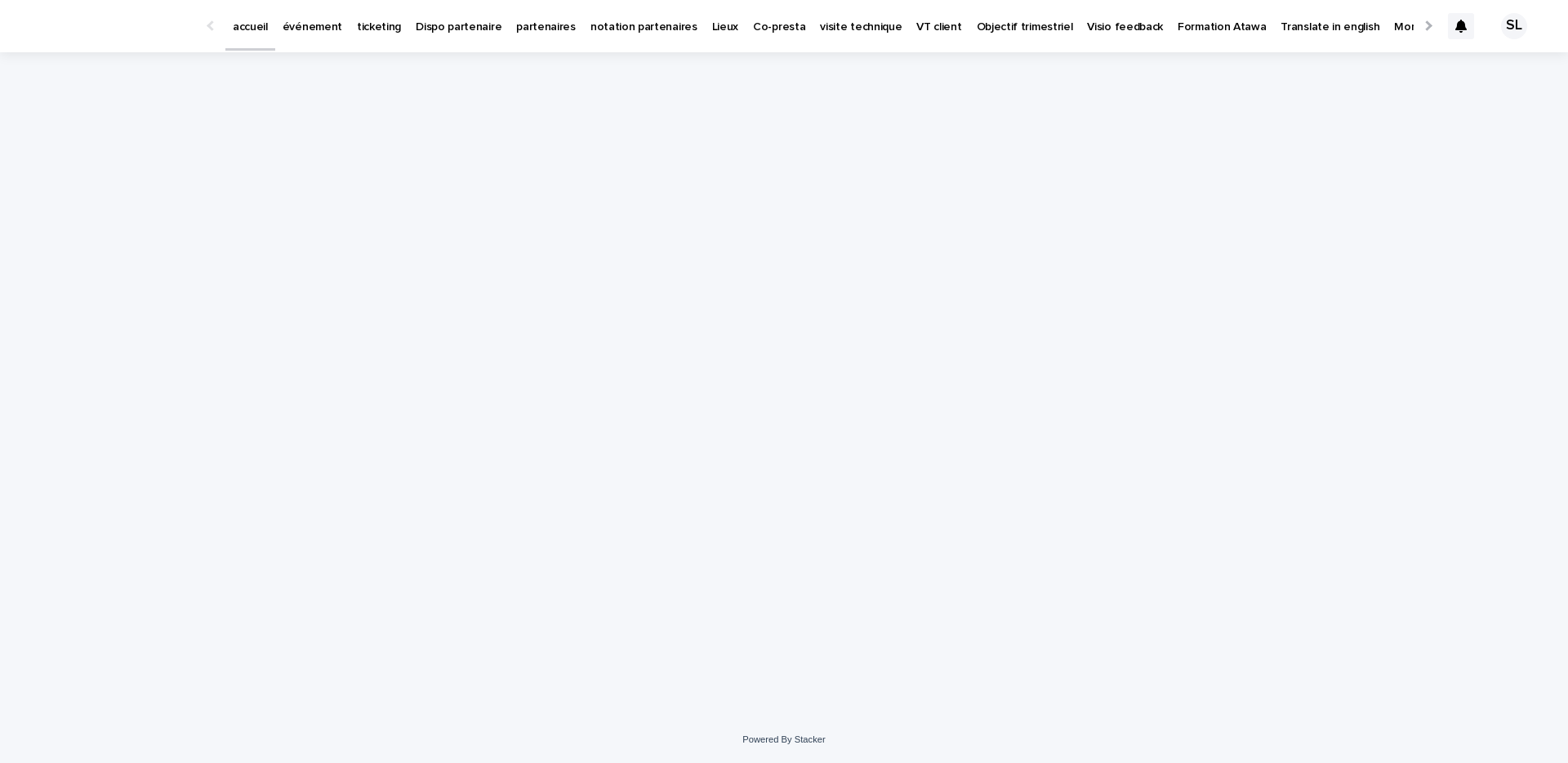 scroll, scrollTop: 0, scrollLeft: 0, axis: both 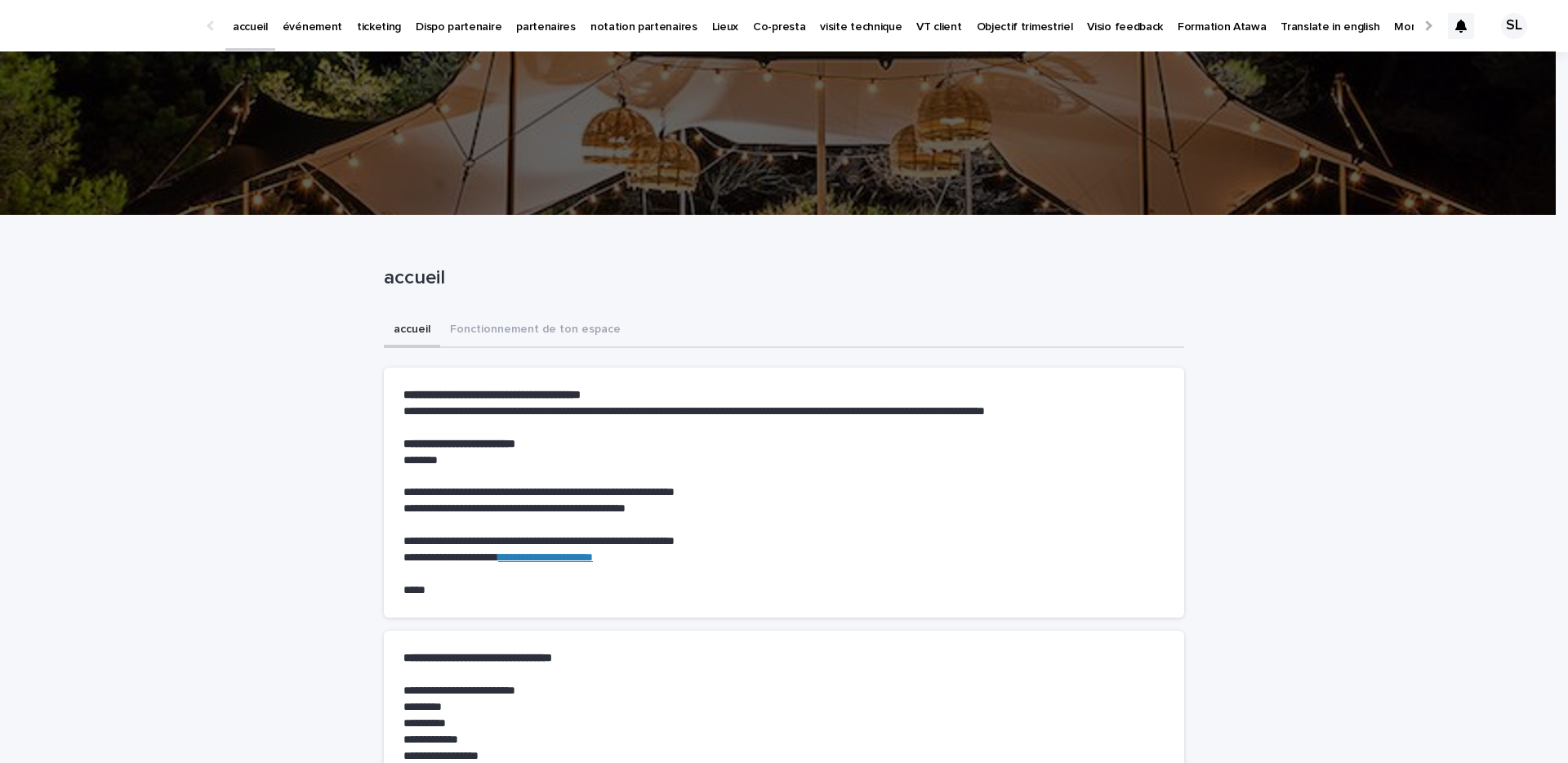 click on "événement" at bounding box center (312, 17) 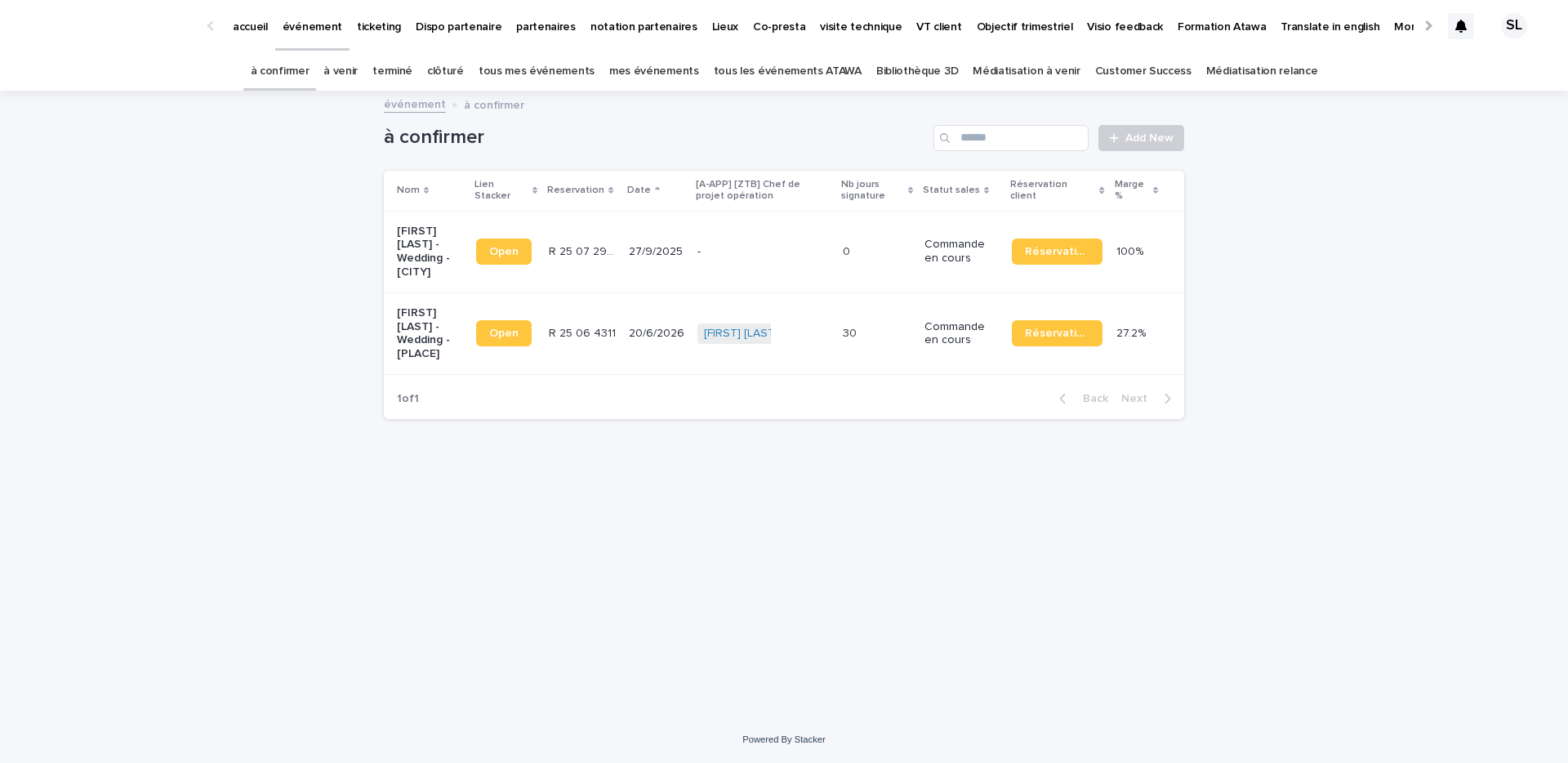 click on "à venir" at bounding box center [341, 71] 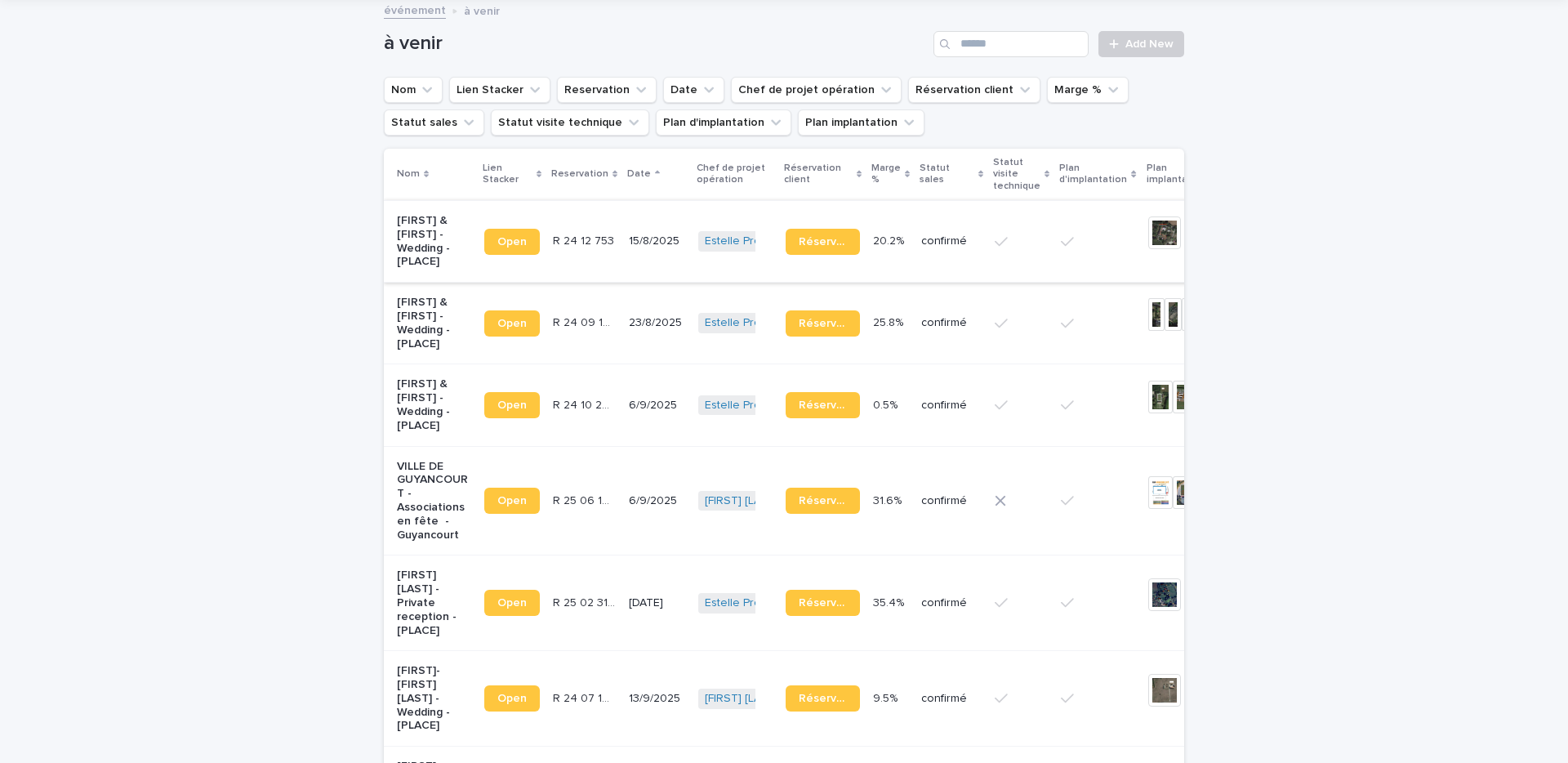 scroll, scrollTop: 98, scrollLeft: 0, axis: vertical 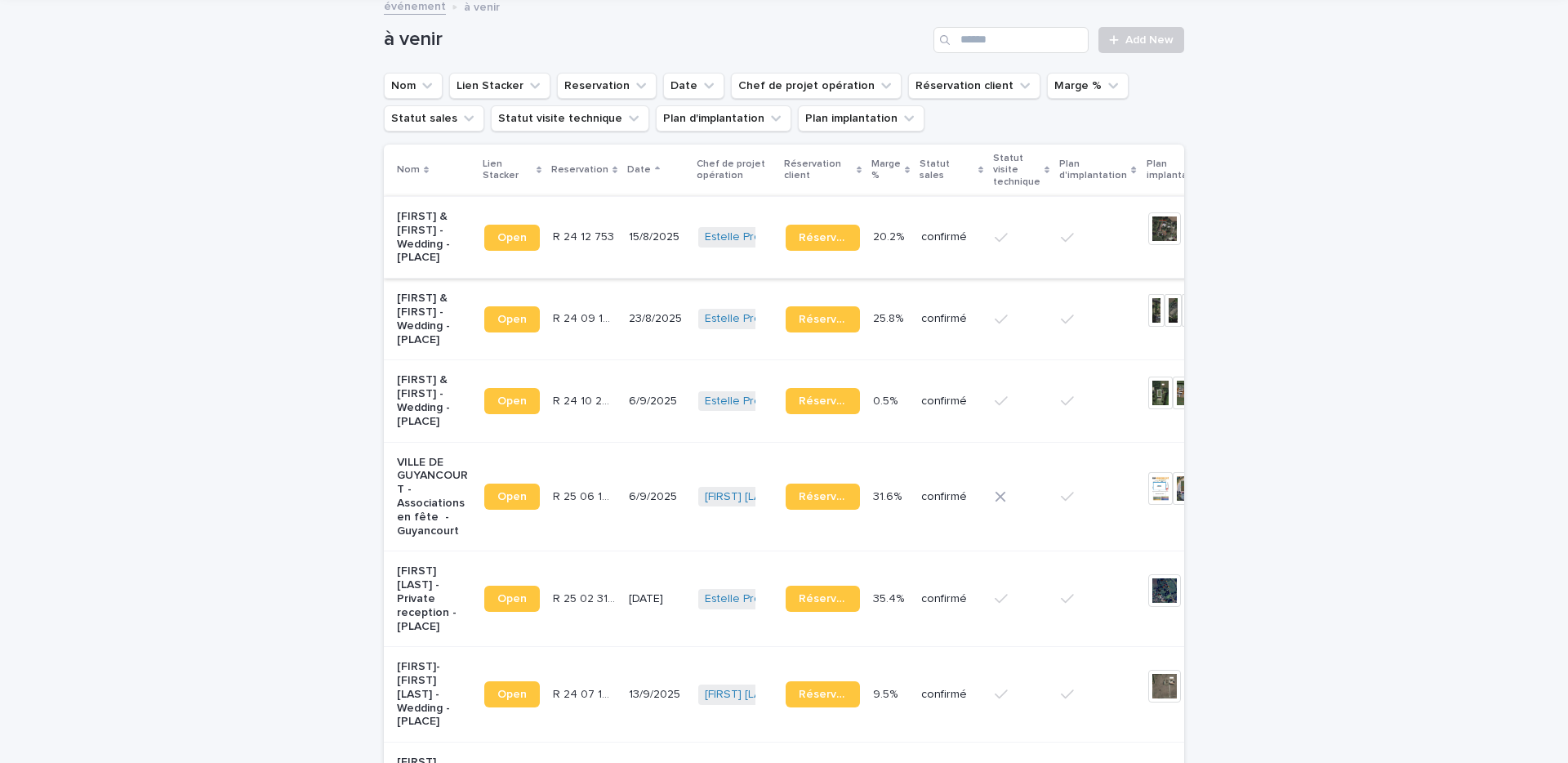 click on "[FIRST] & [FIRST] - Wedding - [CITY]" at bounding box center [434, 319] 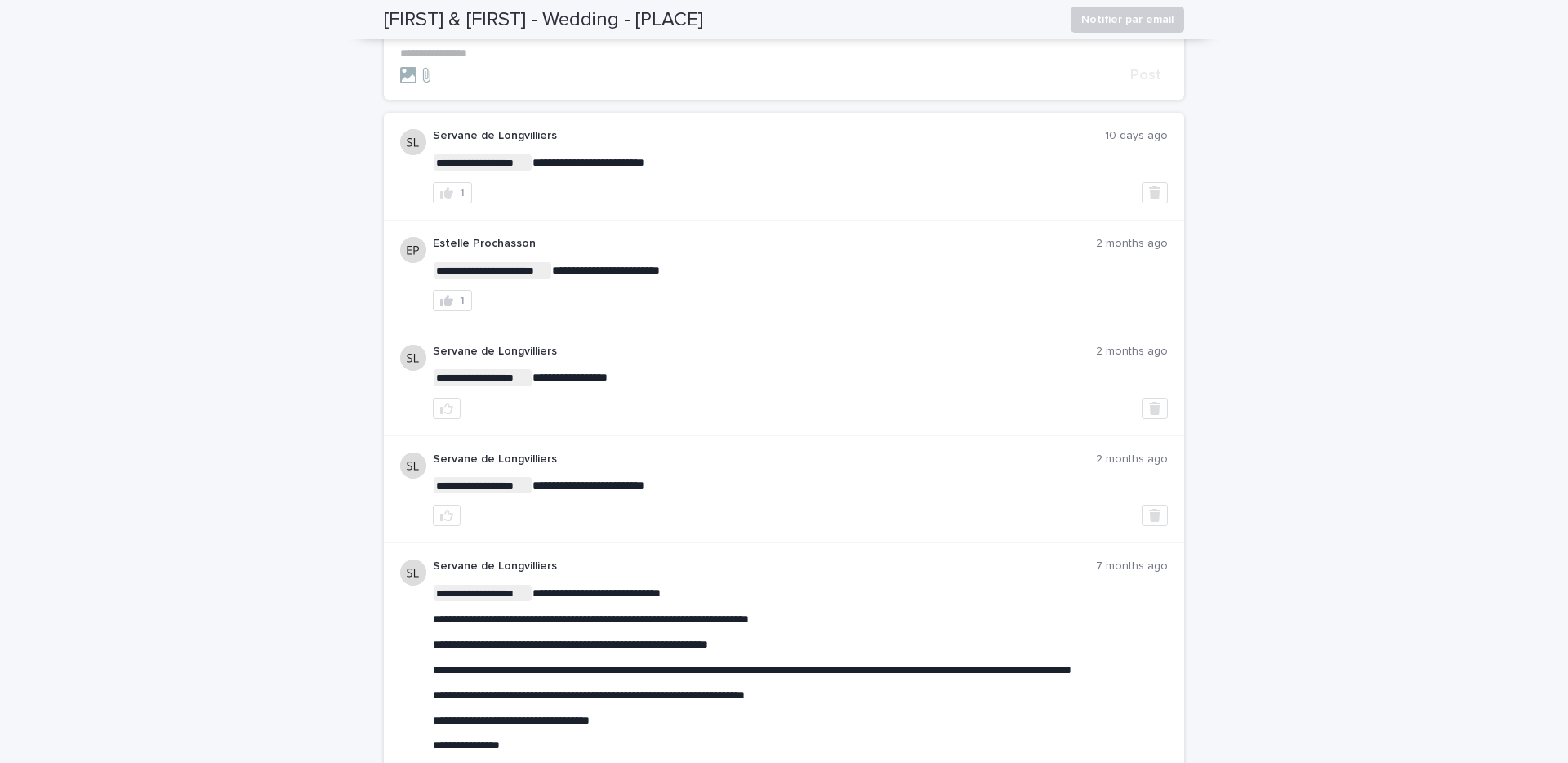 scroll, scrollTop: 0, scrollLeft: 0, axis: both 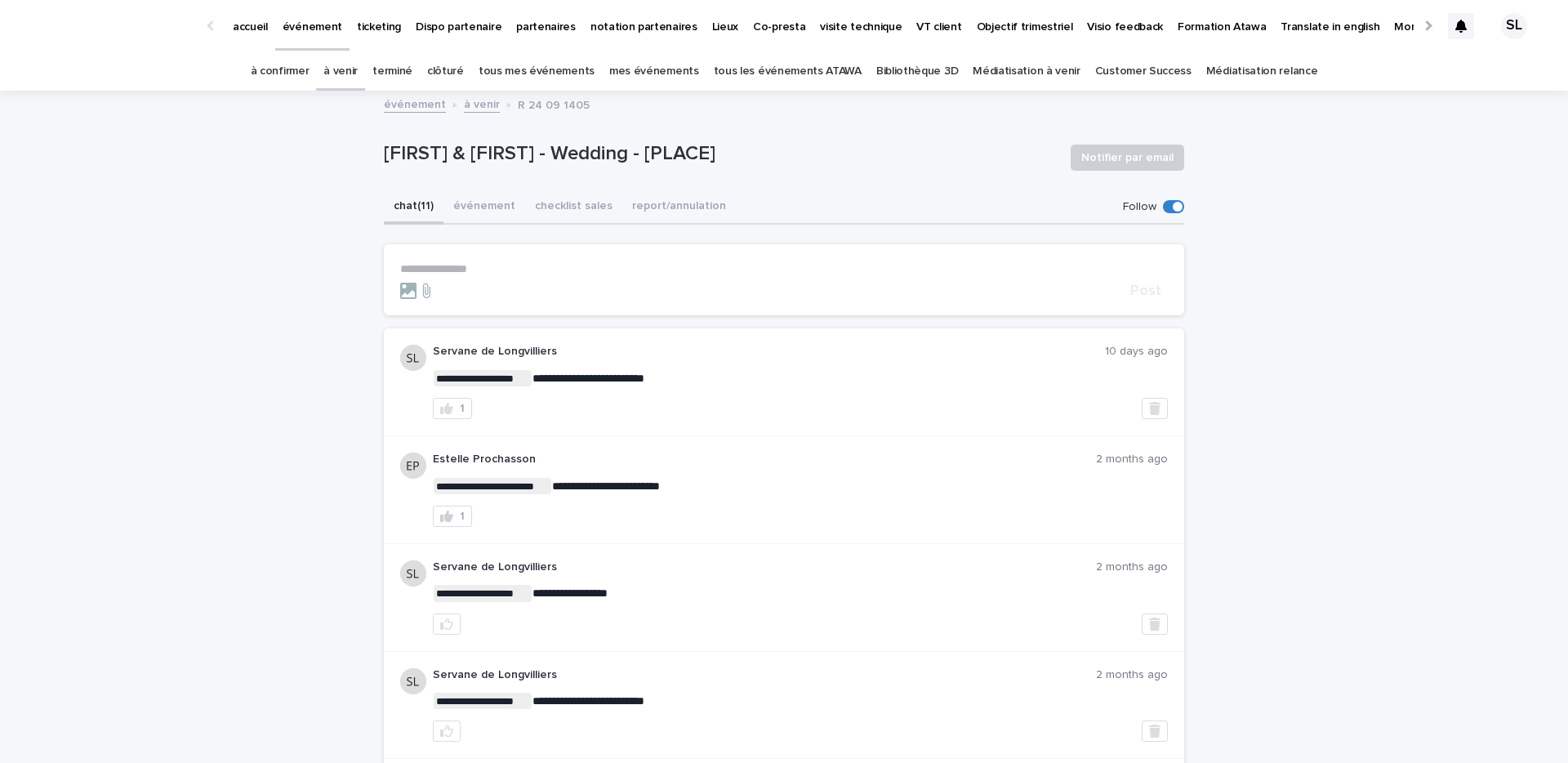 click on "à confirmer" at bounding box center (280, 71) 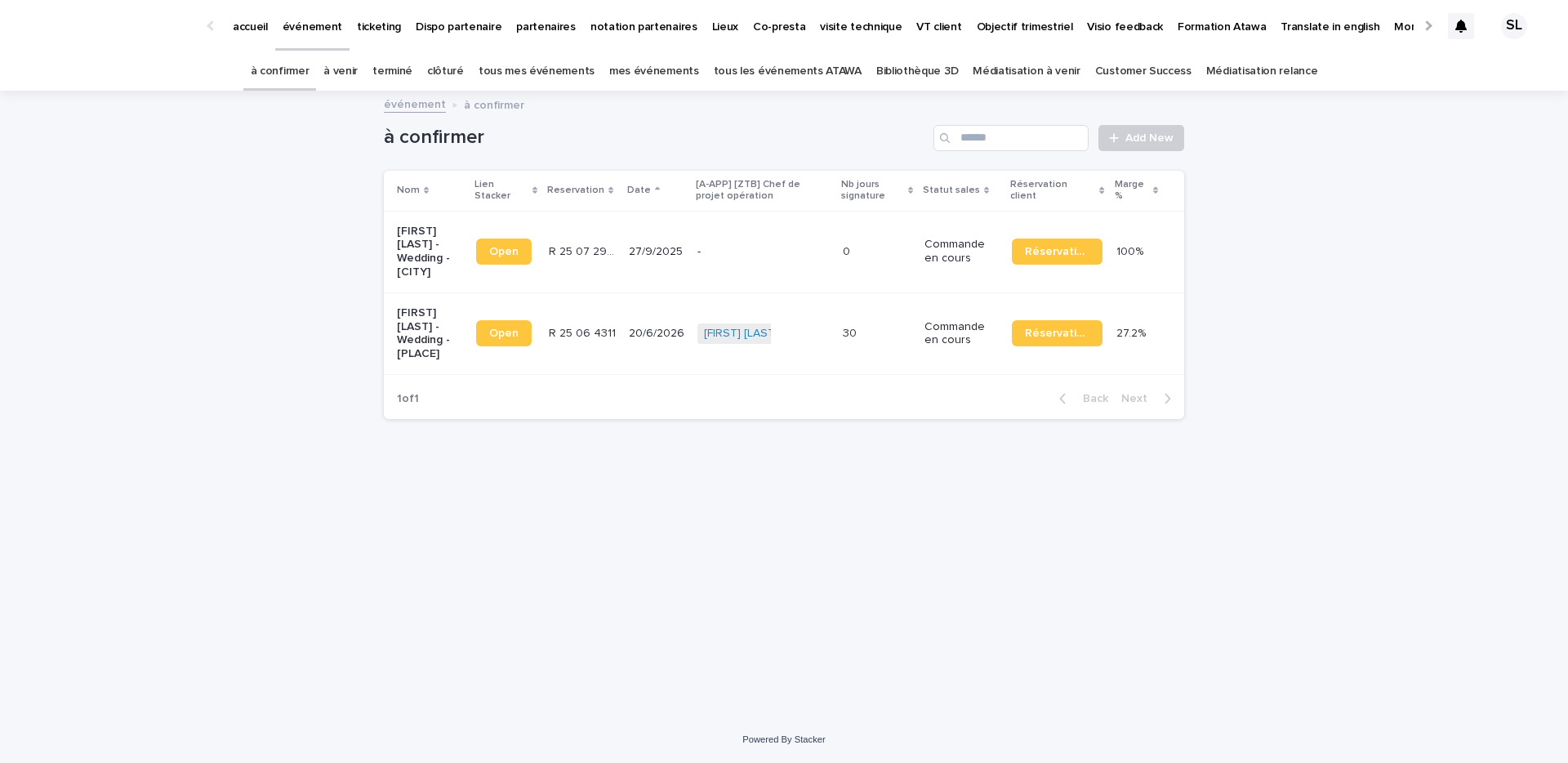 click on "à venir" at bounding box center [341, 71] 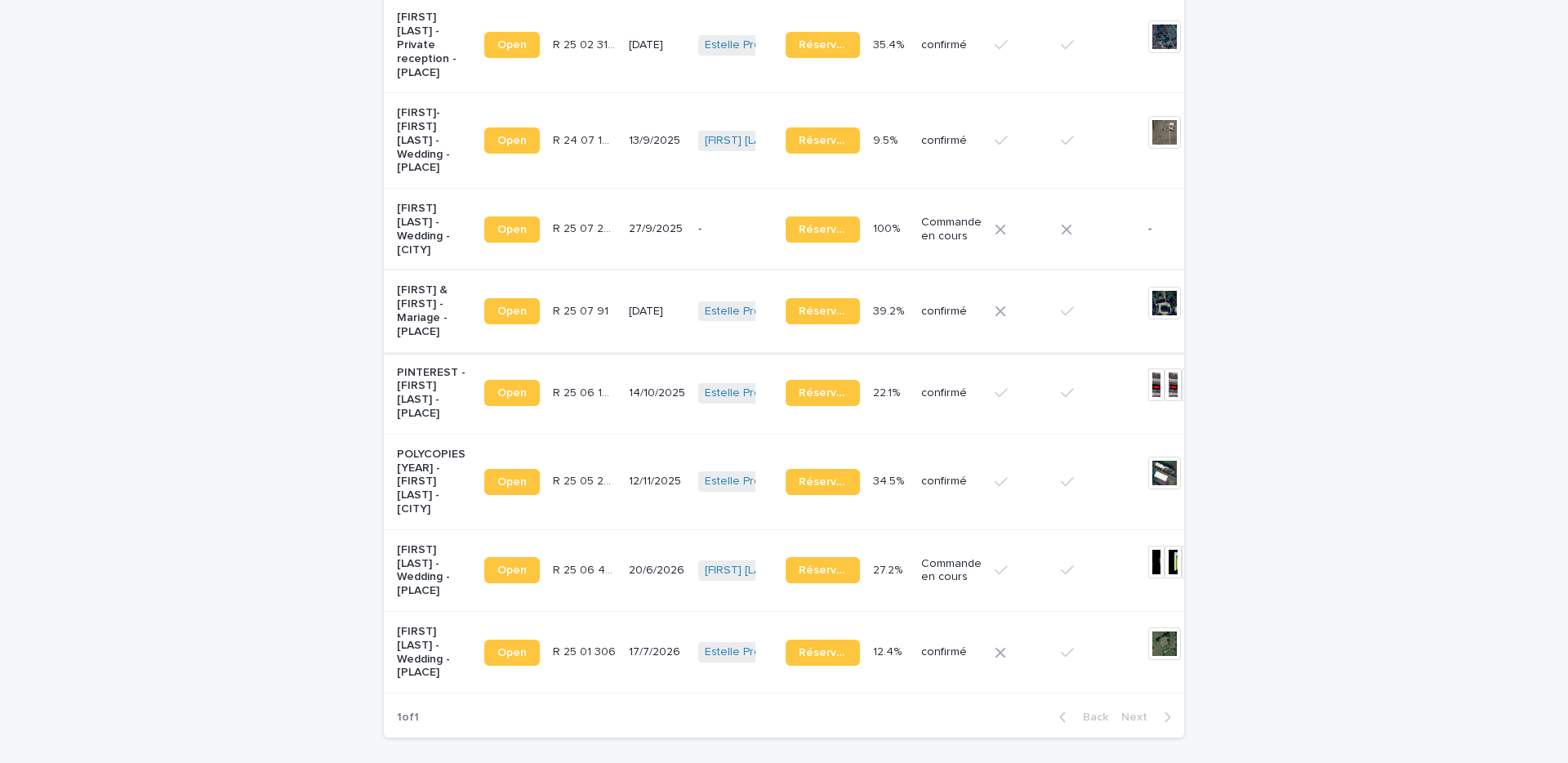 scroll, scrollTop: 659, scrollLeft: 0, axis: vertical 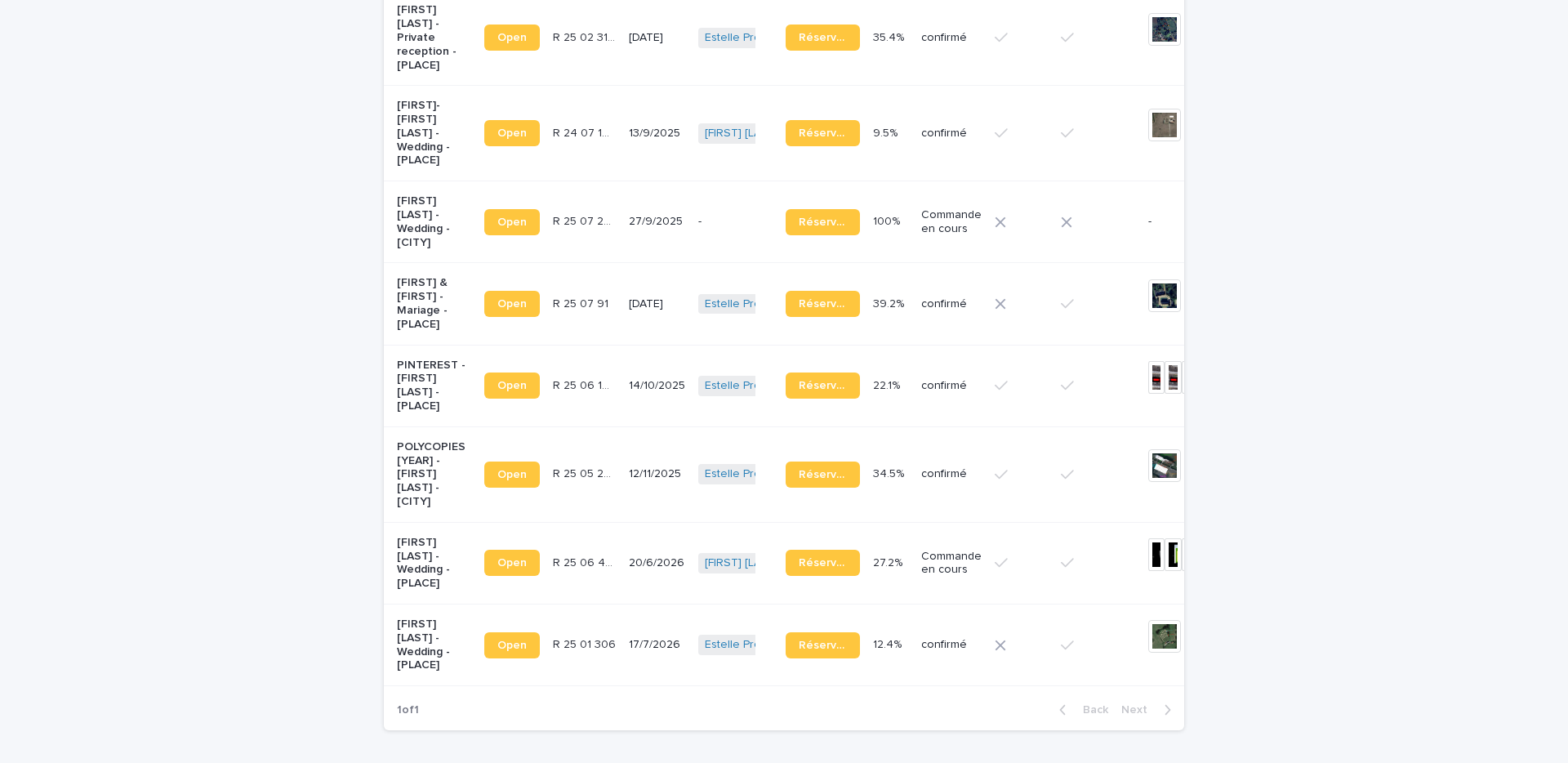 click on "[FIRST] [LAST]  - Wedding - [CITY]" at bounding box center [434, 645] 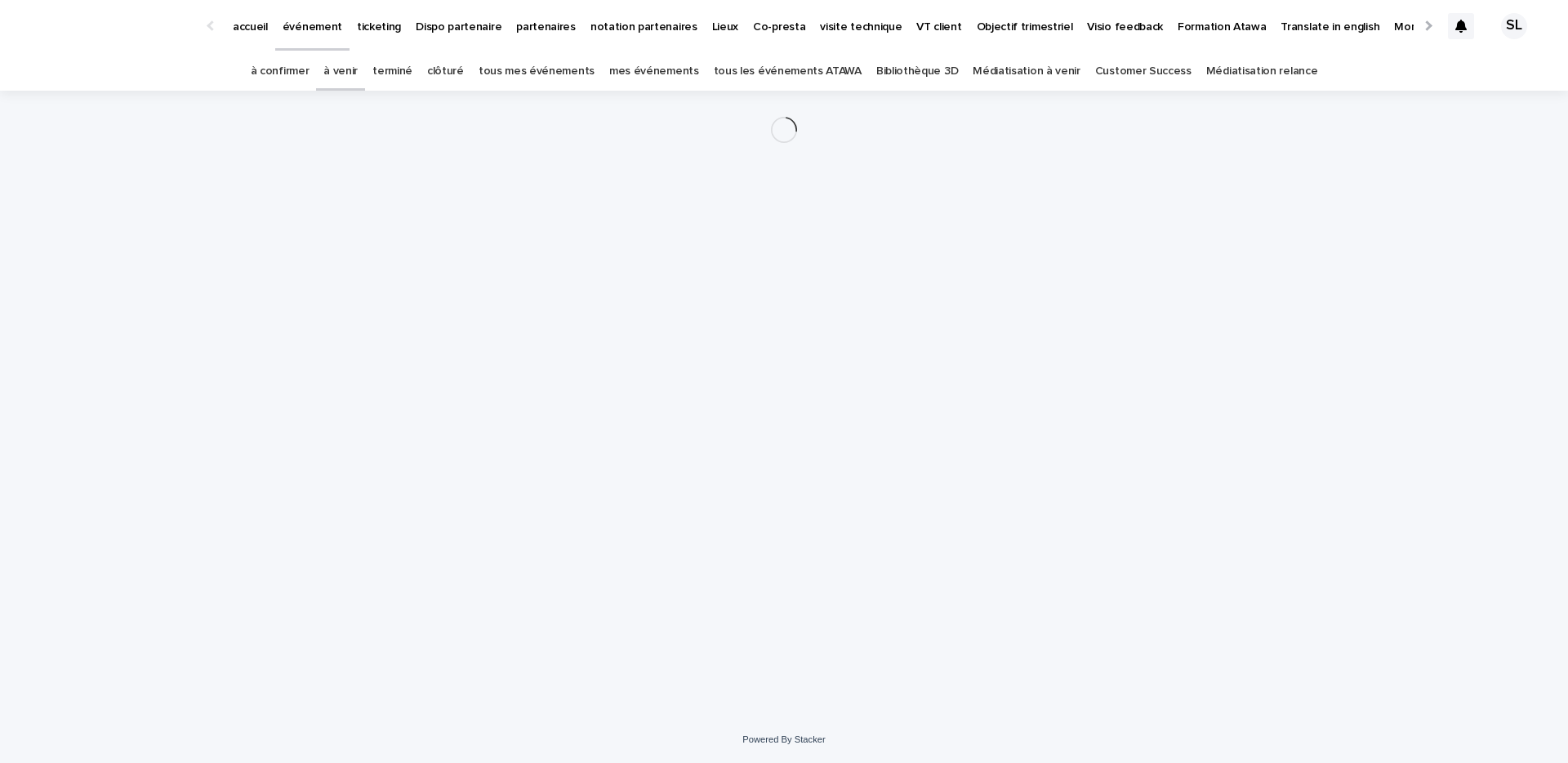 scroll, scrollTop: 0, scrollLeft: 0, axis: both 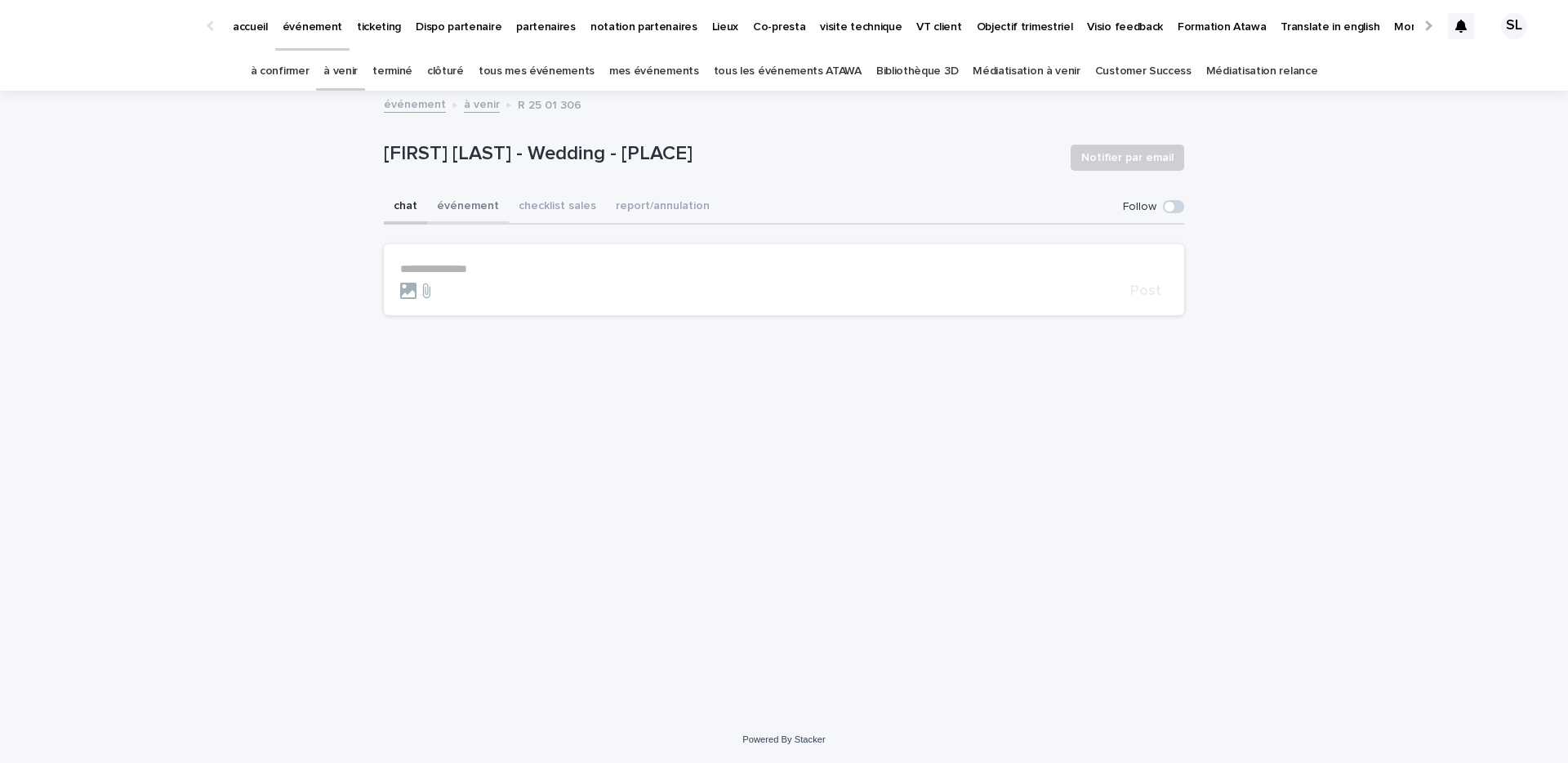 click on "événement" at bounding box center [468, 207] 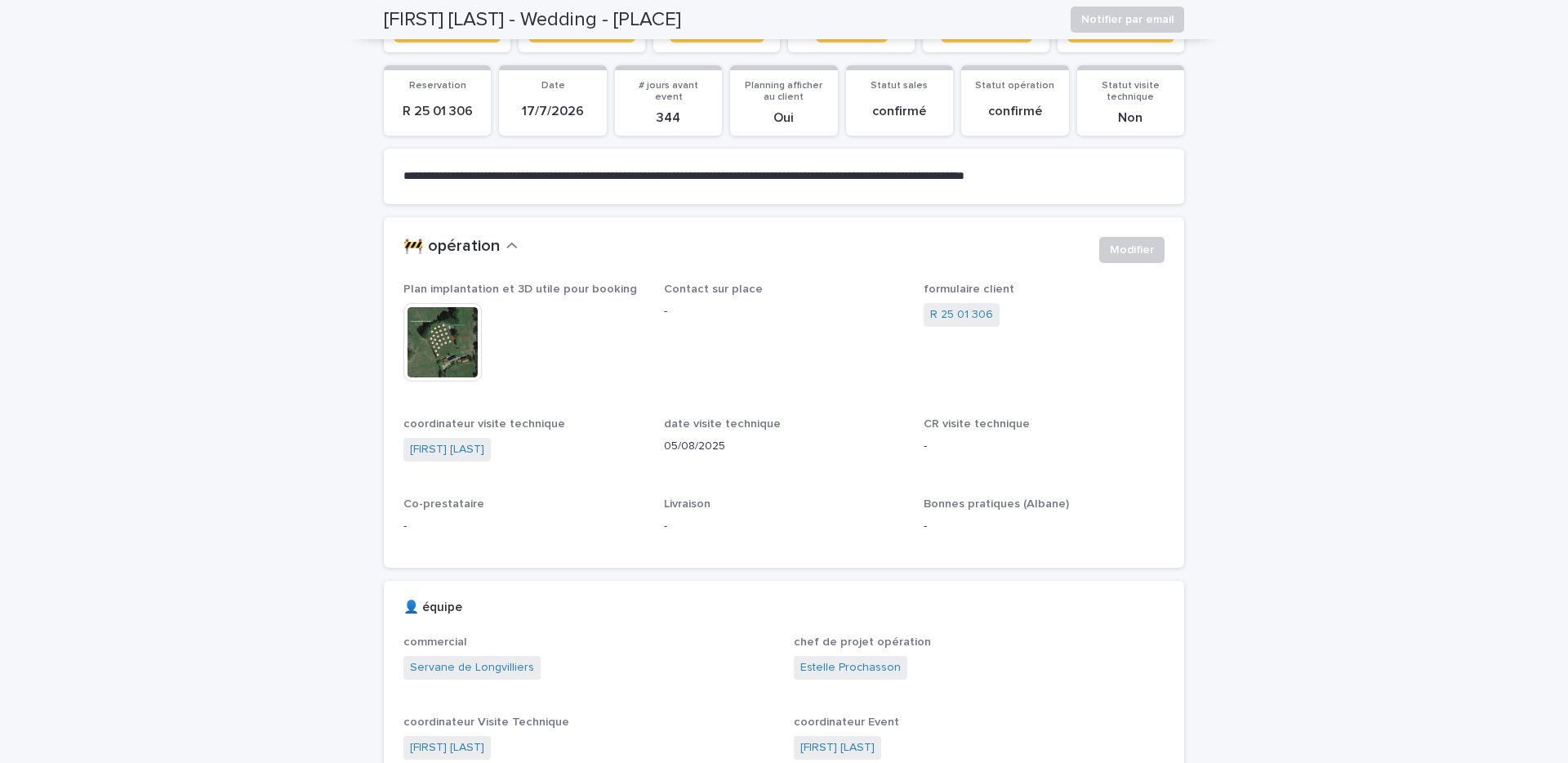 scroll, scrollTop: 405, scrollLeft: 0, axis: vertical 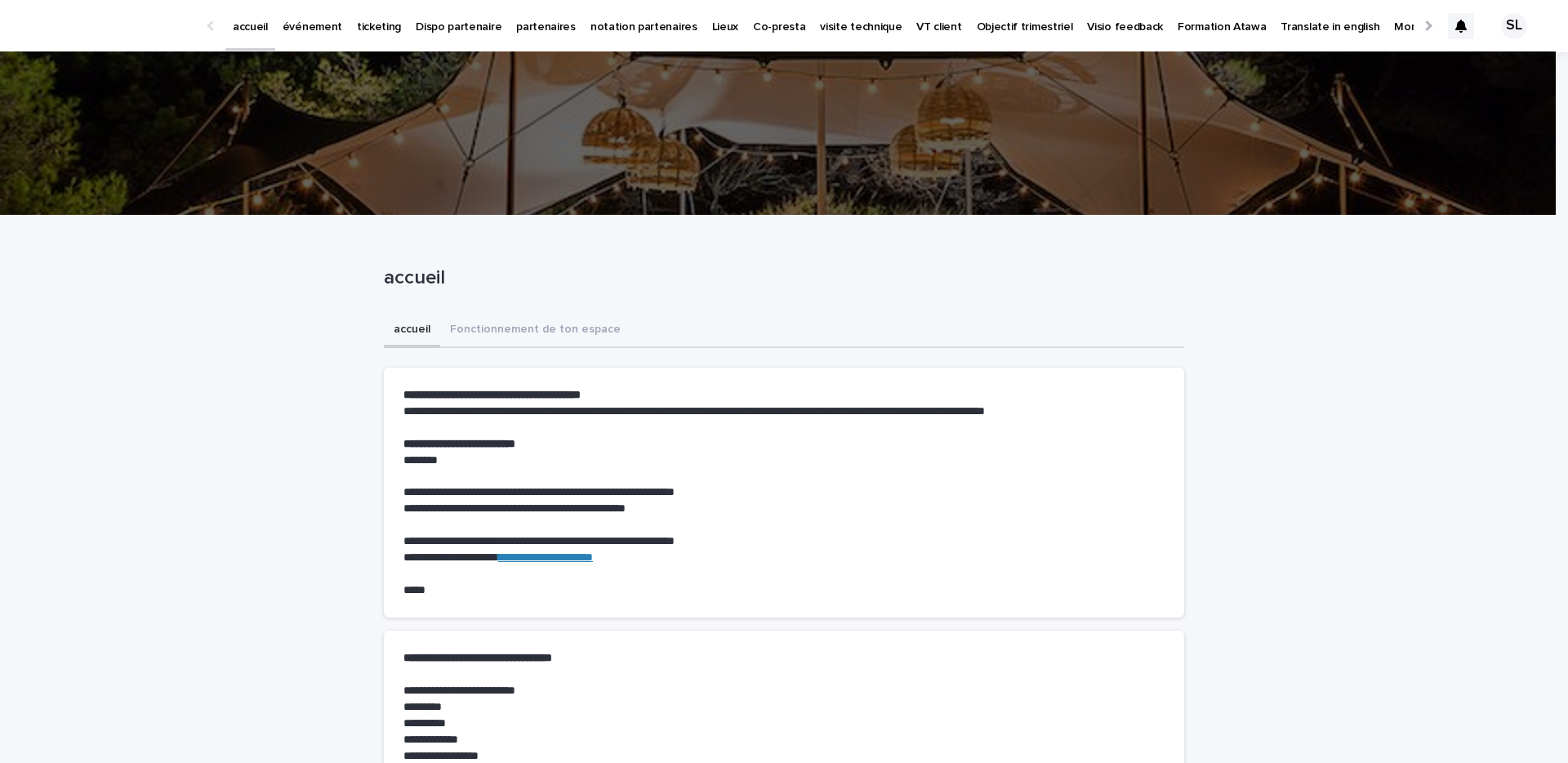 click on "événement" at bounding box center (312, 17) 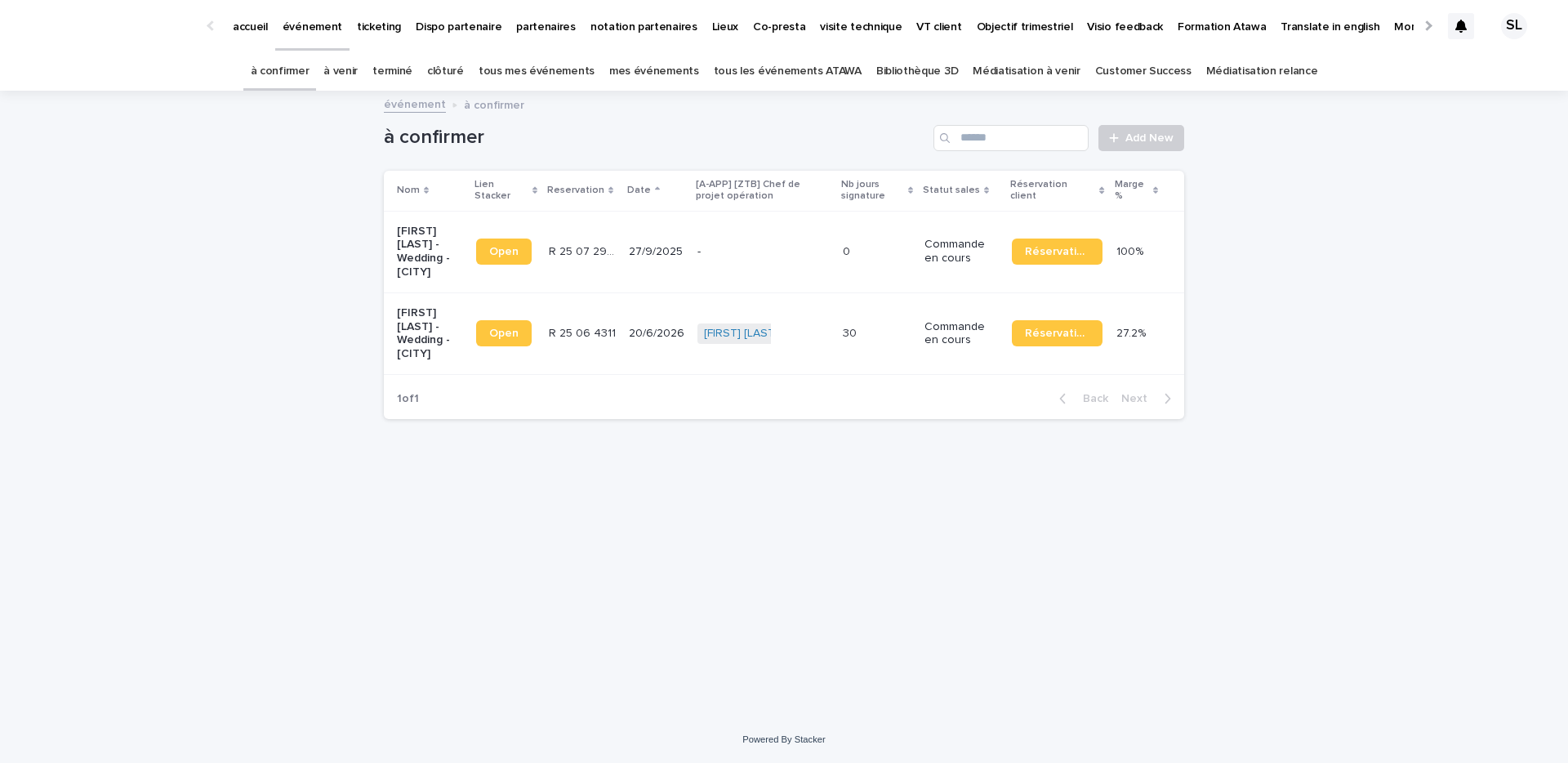 click on "[FIRST] [LAST] - Wedding - [CITY]" at bounding box center [430, 252] 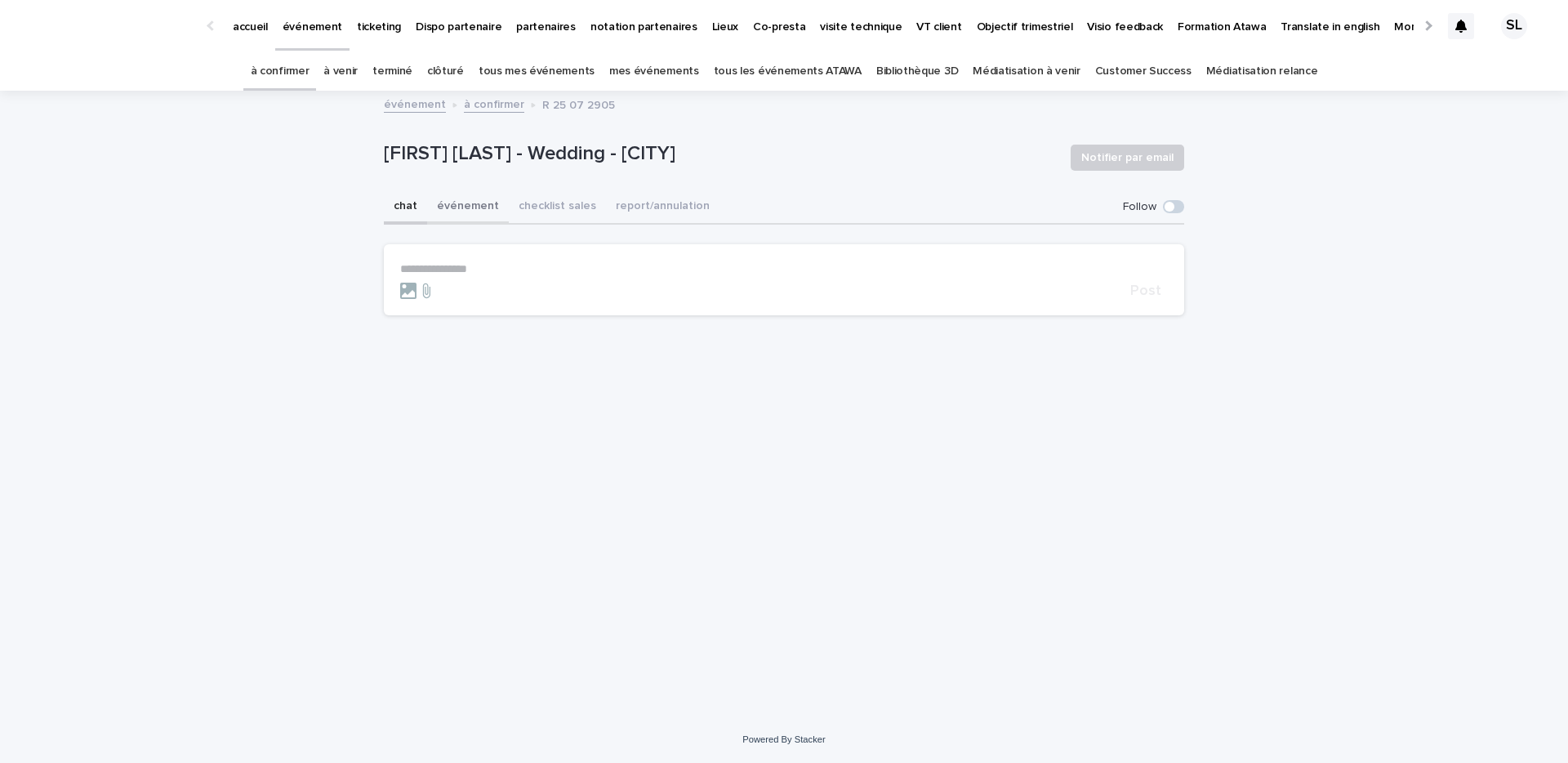 click on "événement" at bounding box center [468, 207] 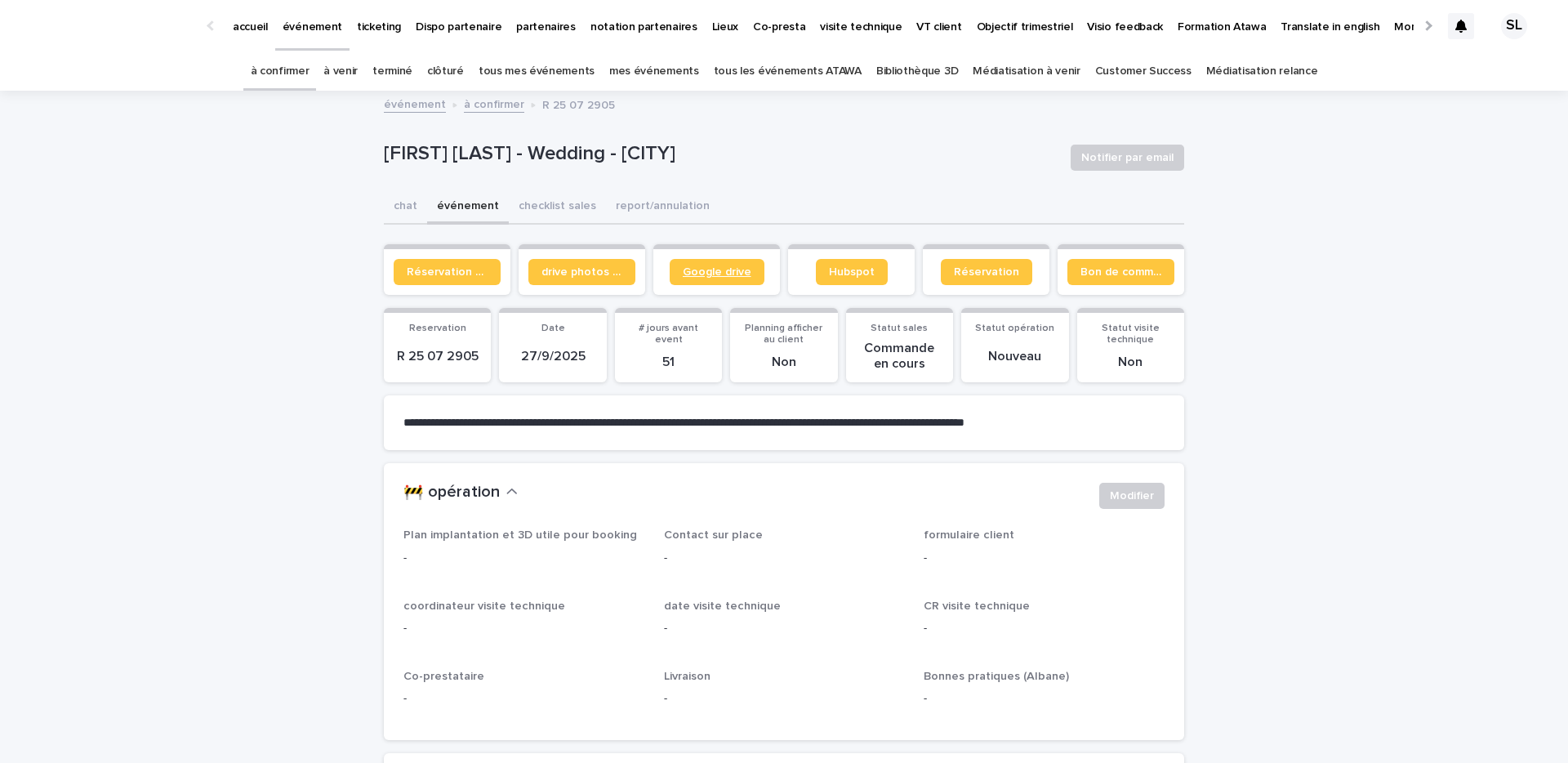 click on "Google drive" at bounding box center (717, 272) 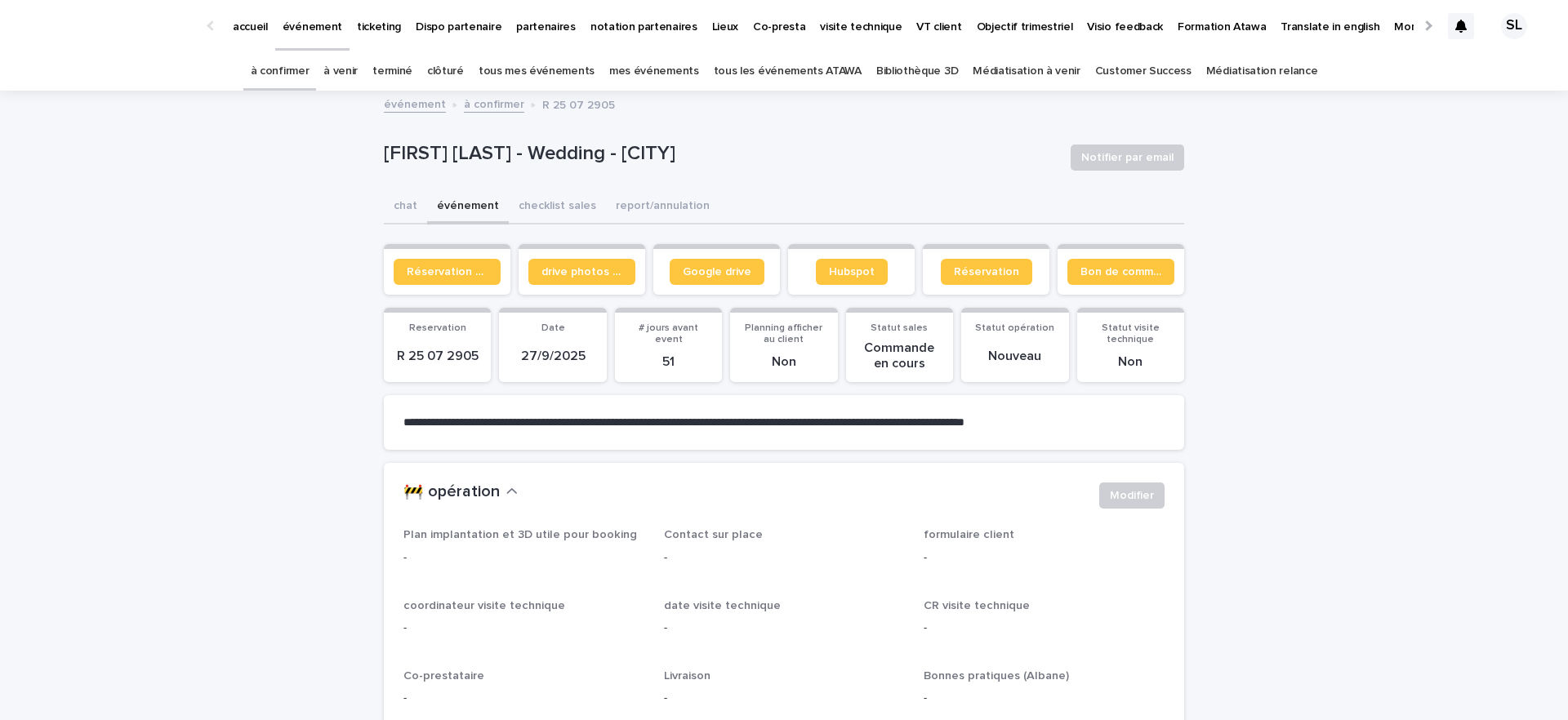 click on "à confirmer" at bounding box center [280, 71] 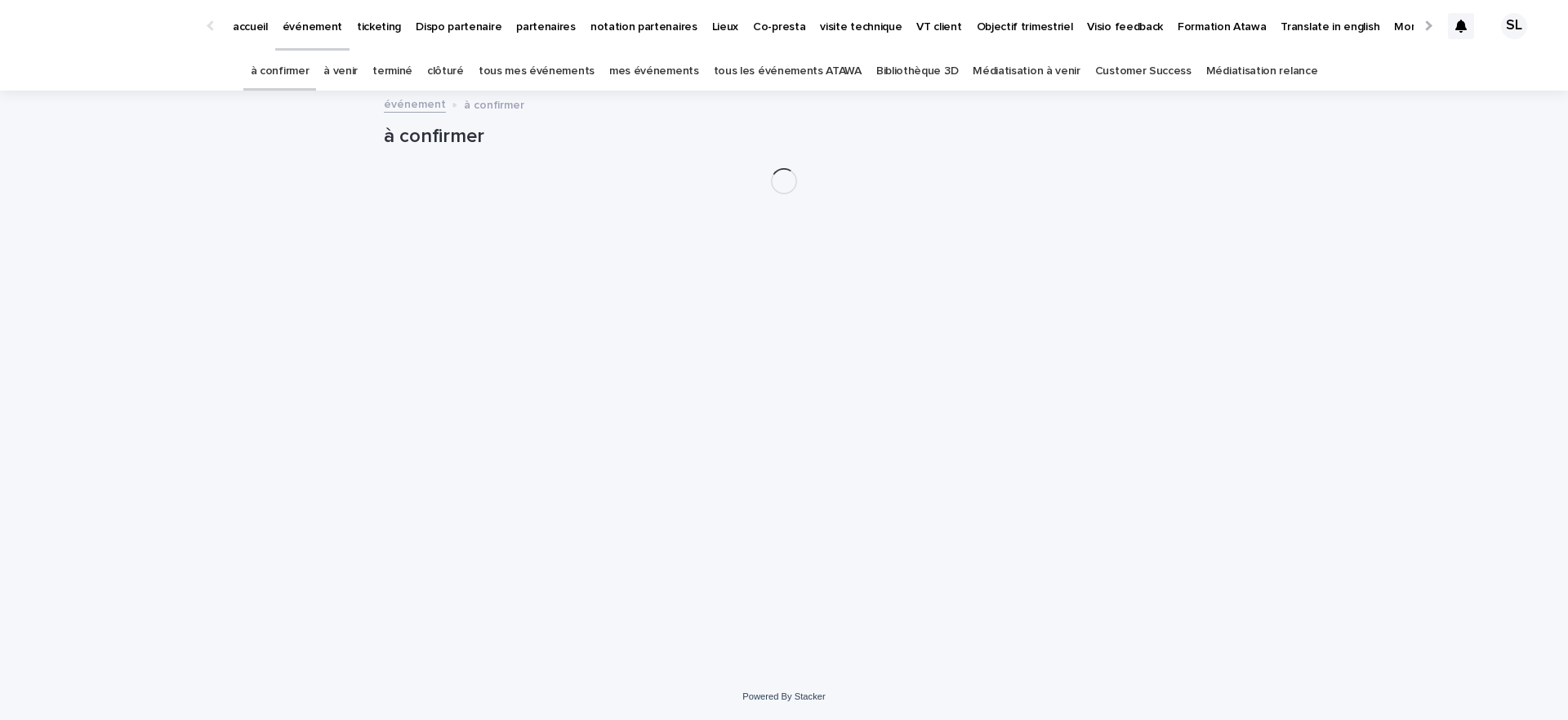 drag, startPoint x: 318, startPoint y: 65, endPoint x: 357, endPoint y: 72, distance: 39.6232 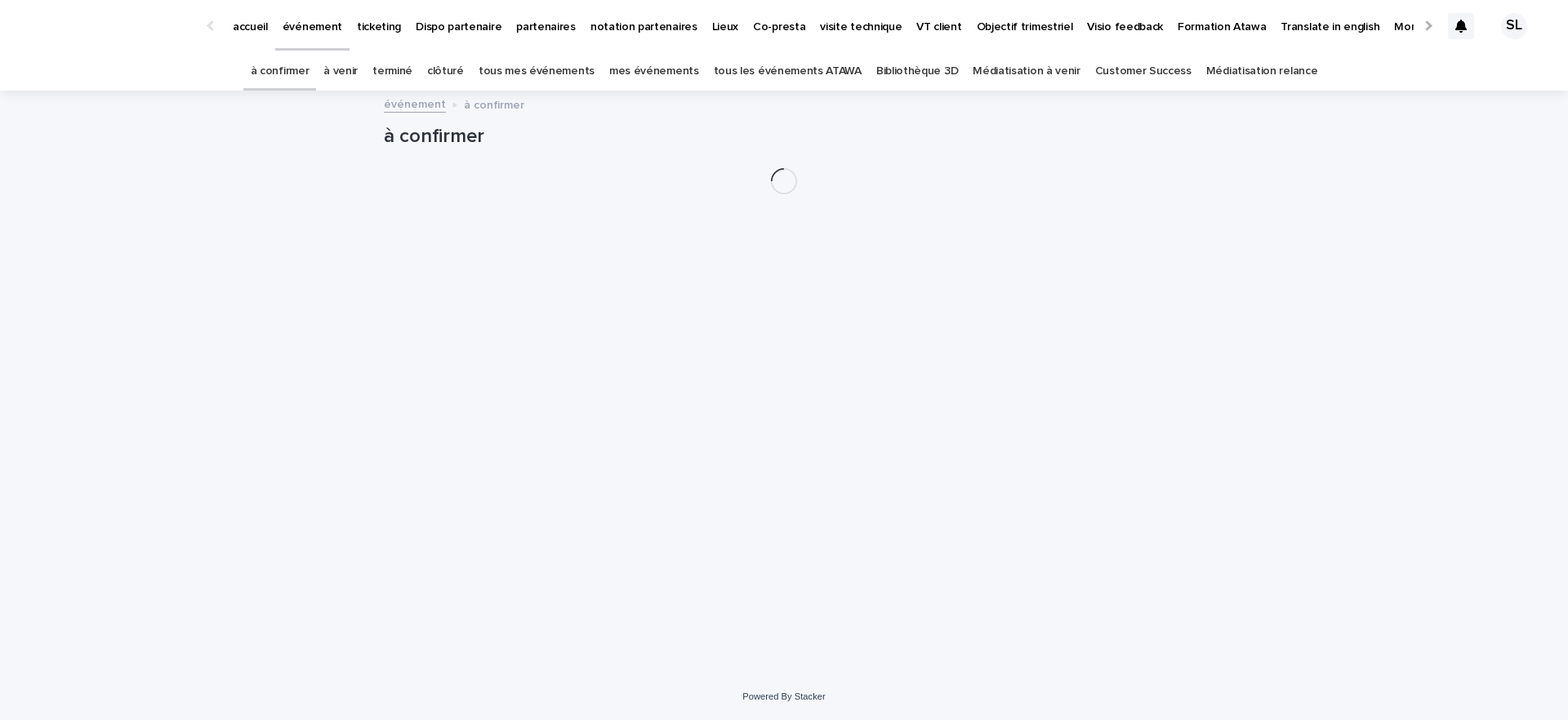 click on "à venir" at bounding box center (341, 71) 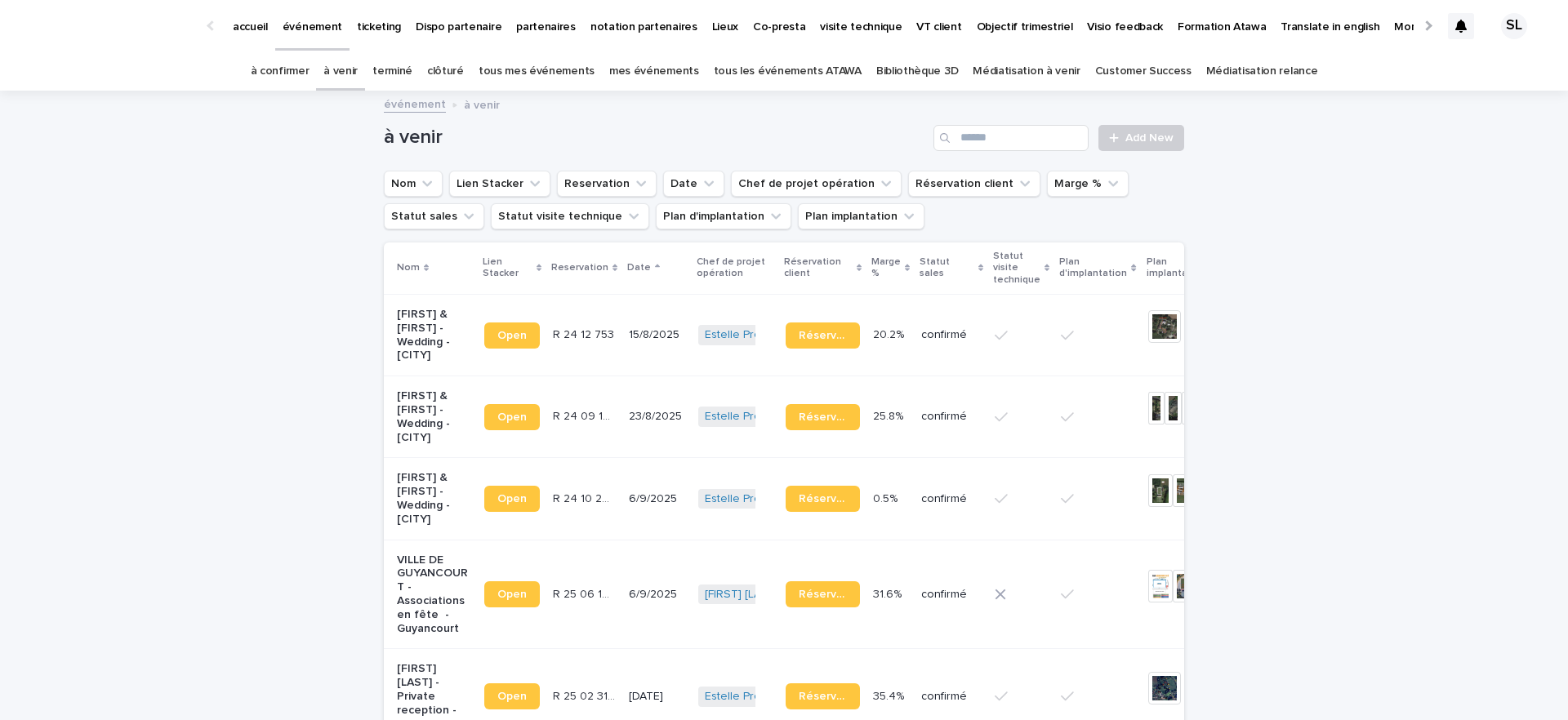 scroll, scrollTop: 811, scrollLeft: 0, axis: vertical 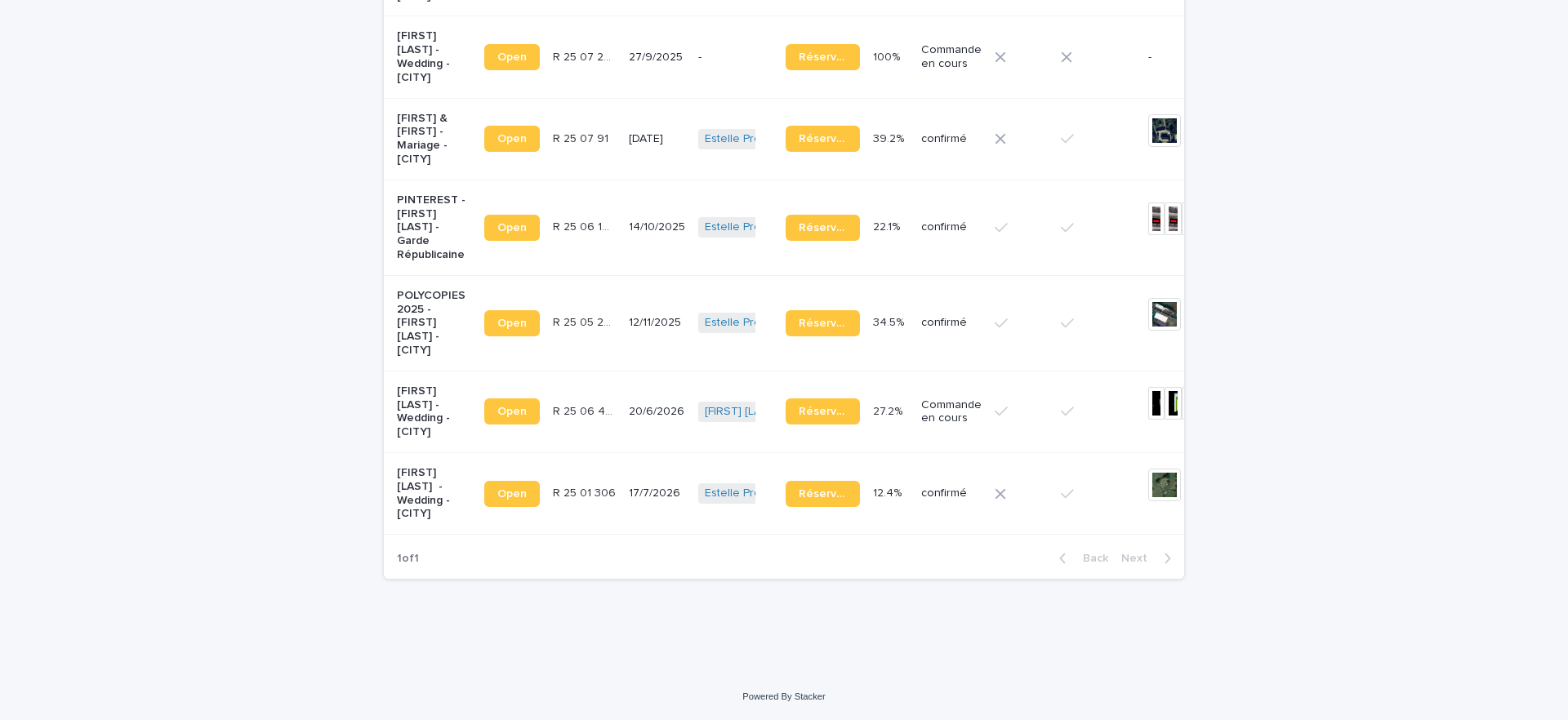 click on "[FIRST] [LAST]  - Wedding - [CITY]" at bounding box center (434, 493) 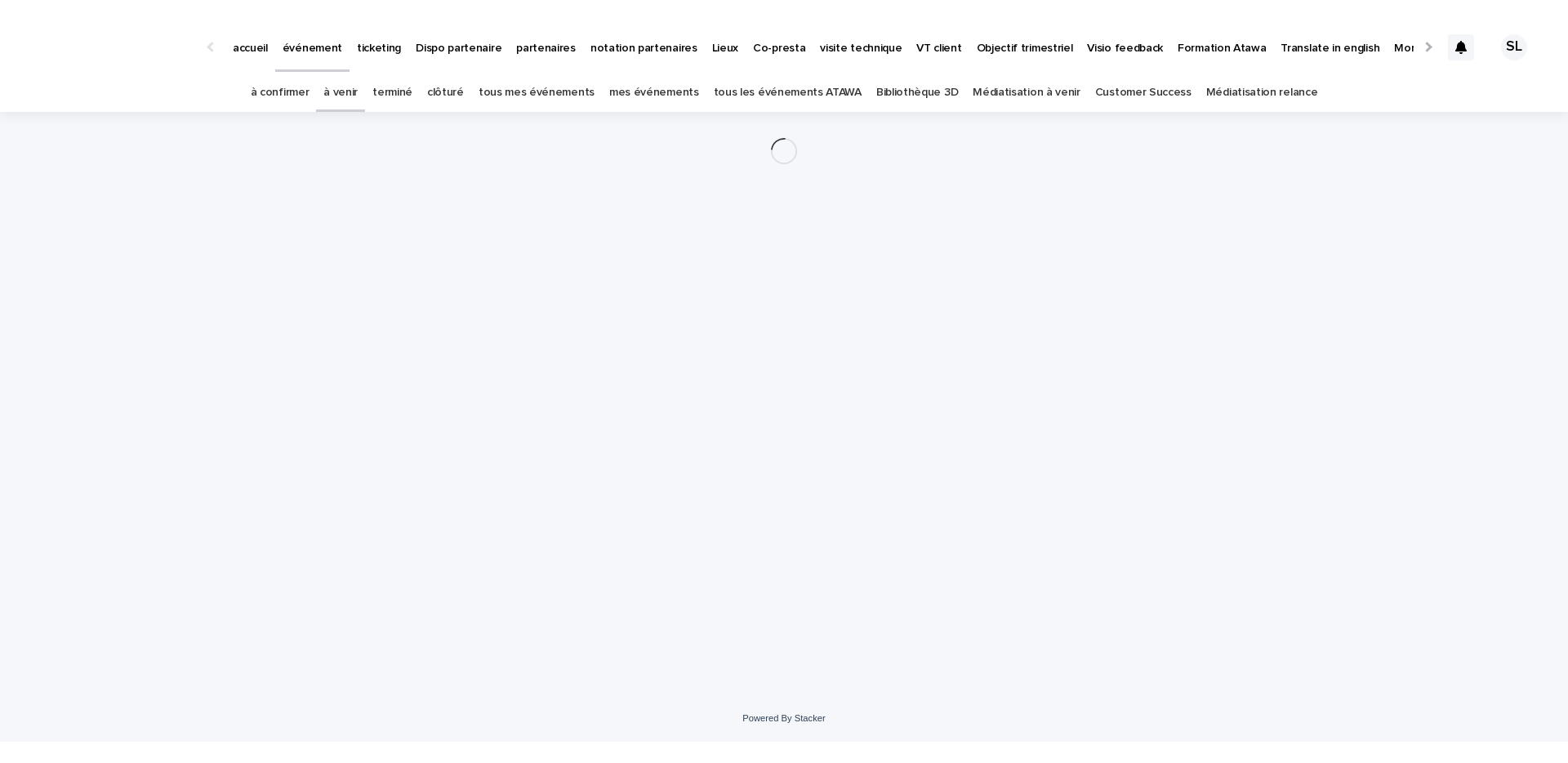 scroll, scrollTop: 0, scrollLeft: 0, axis: both 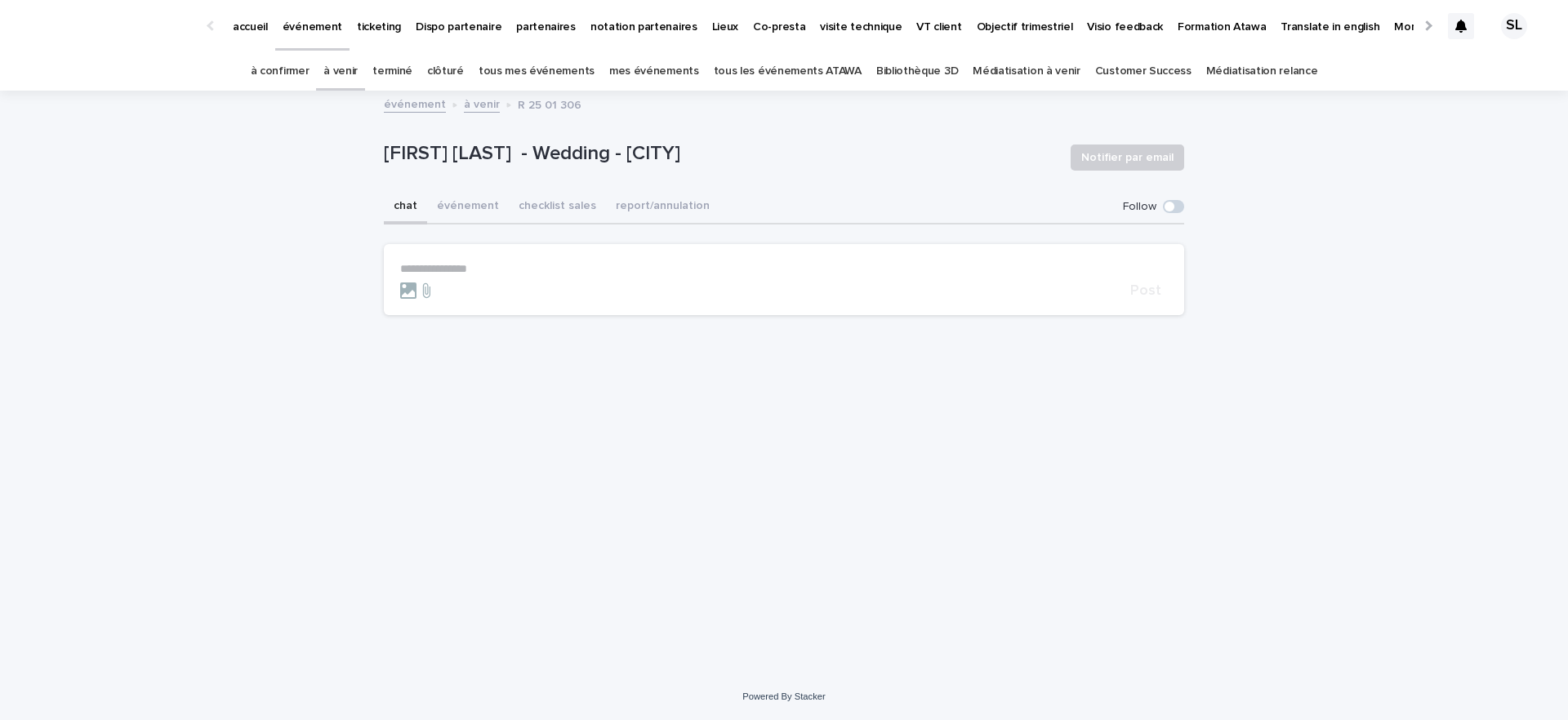 click on "**********" at bounding box center [784, 269] 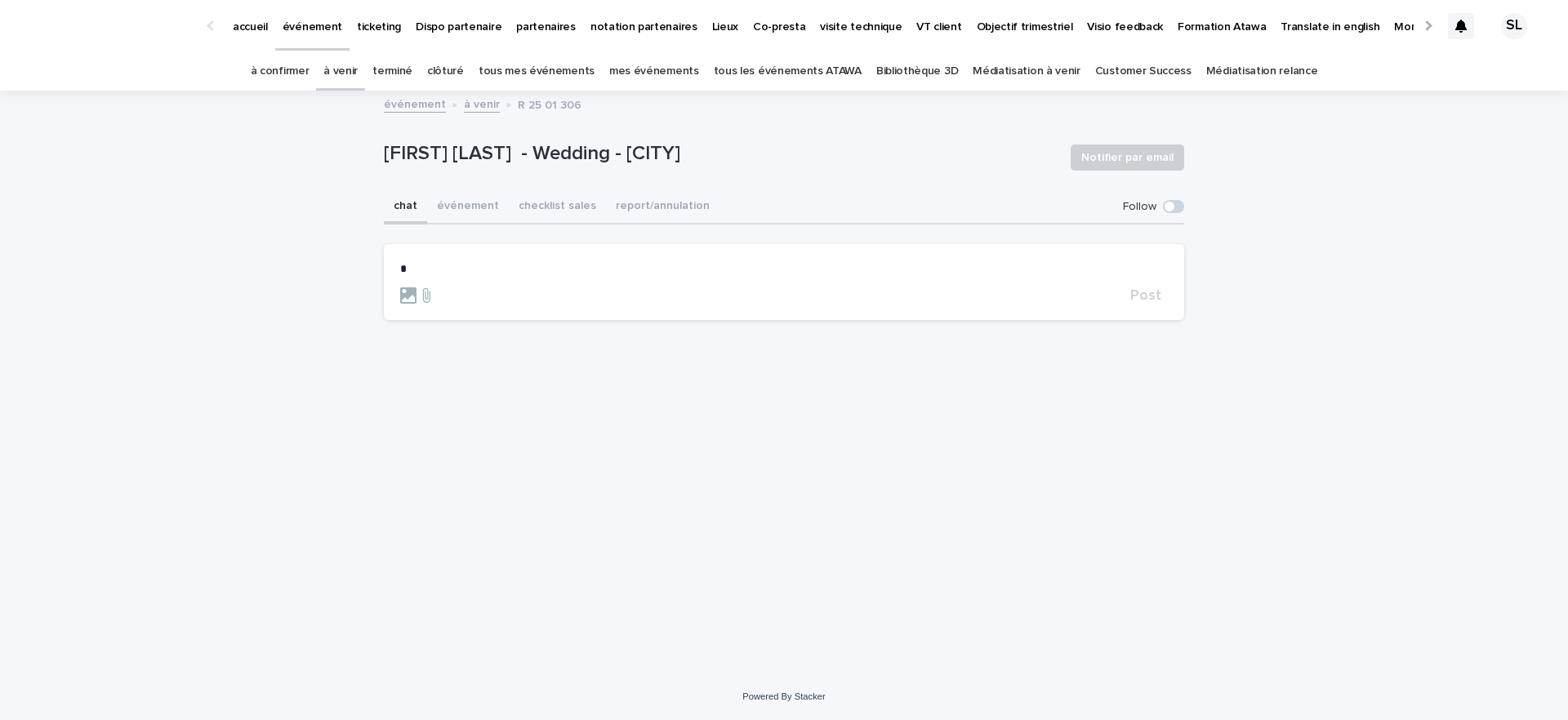 type 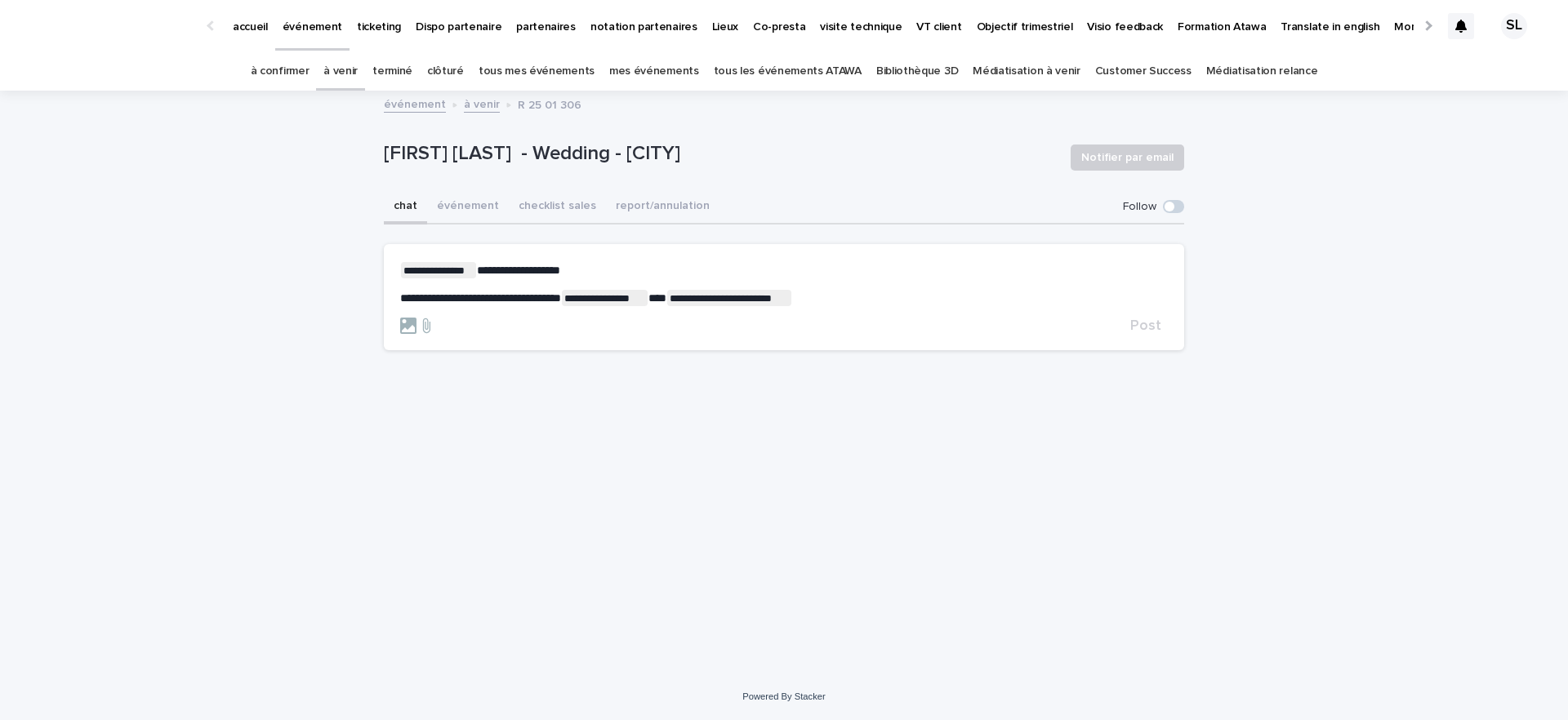 click on "**********" at bounding box center (519, 270) 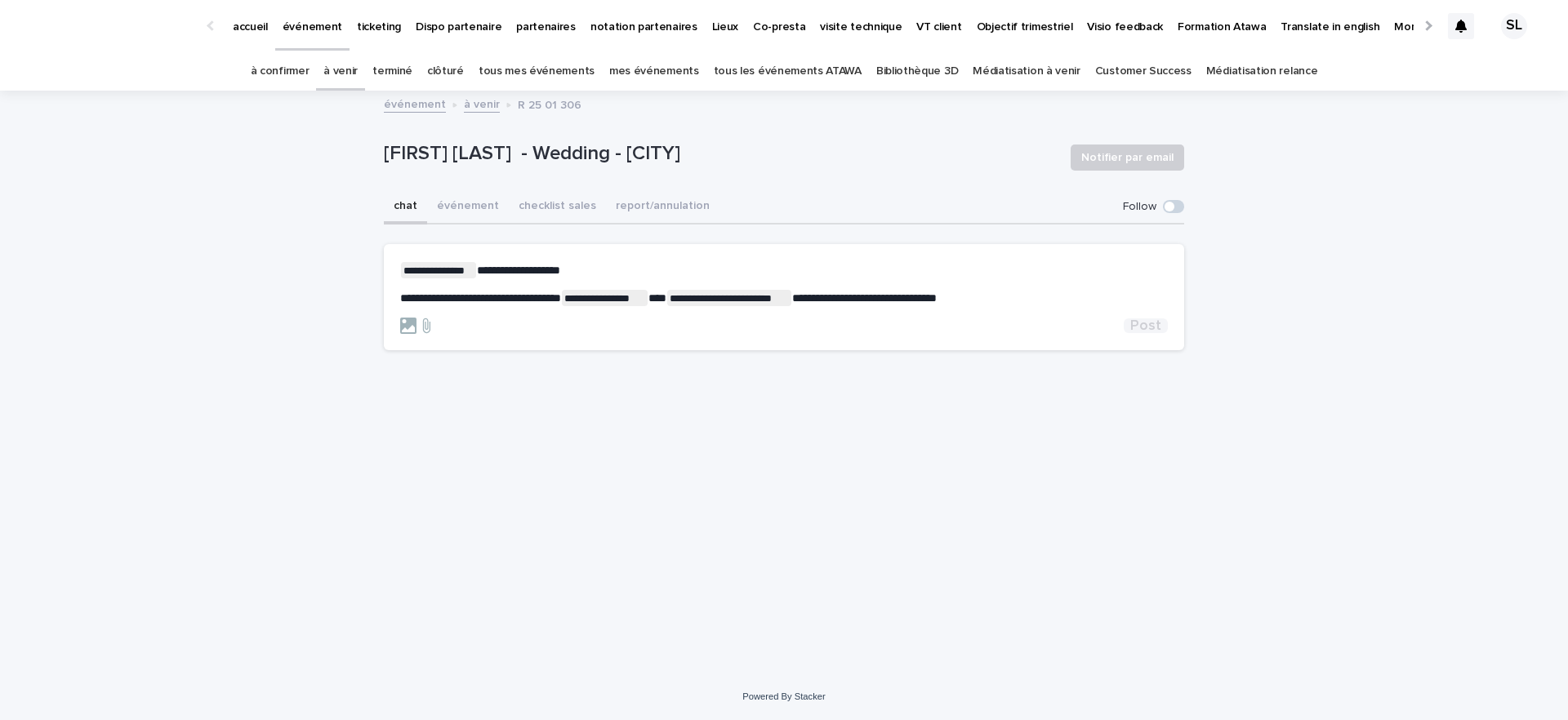 click on "Post" at bounding box center [1146, 326] 